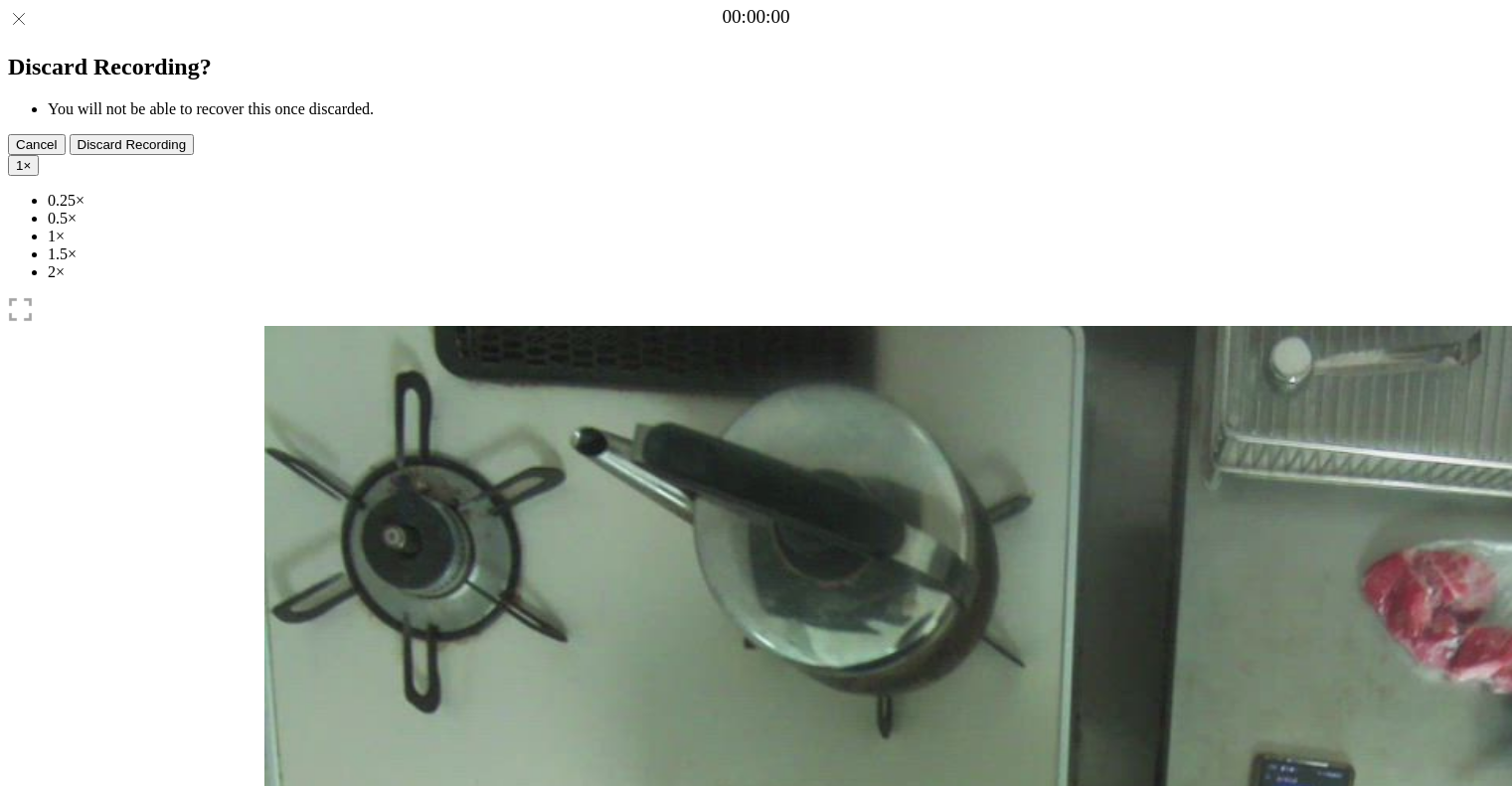 scroll, scrollTop: 0, scrollLeft: 0, axis: both 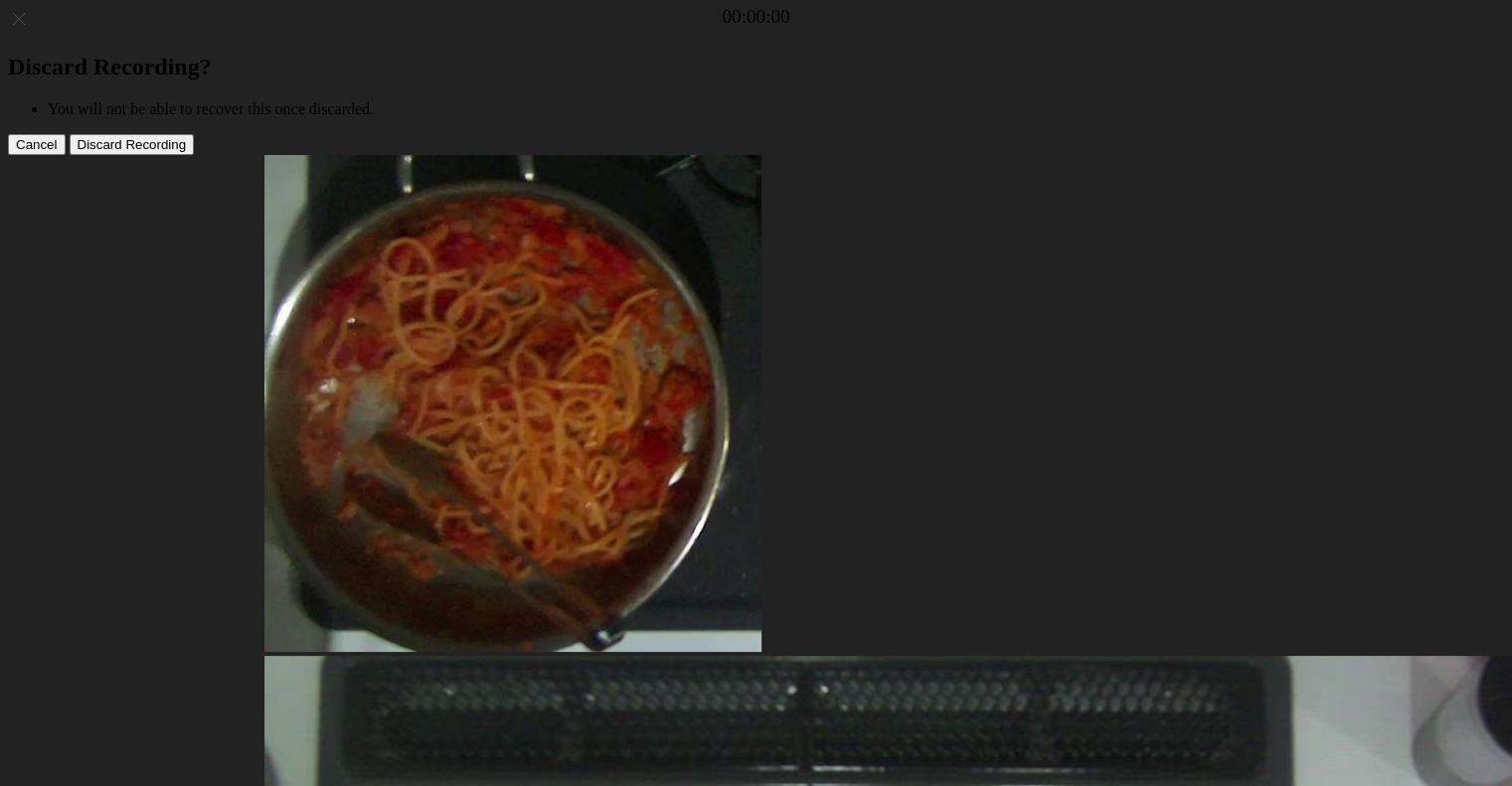click at bounding box center [300, 1673] 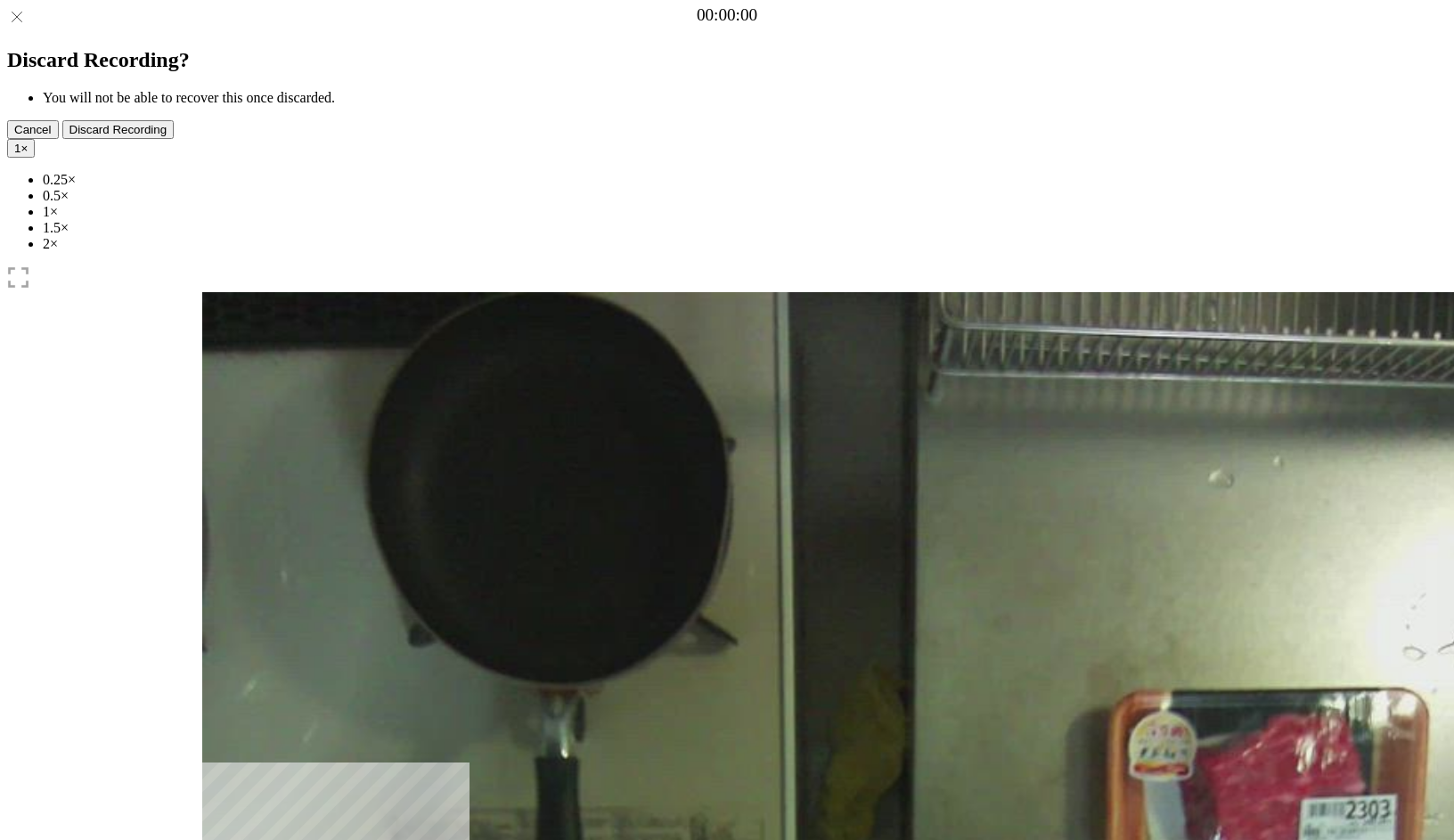 scroll, scrollTop: 0, scrollLeft: 0, axis: both 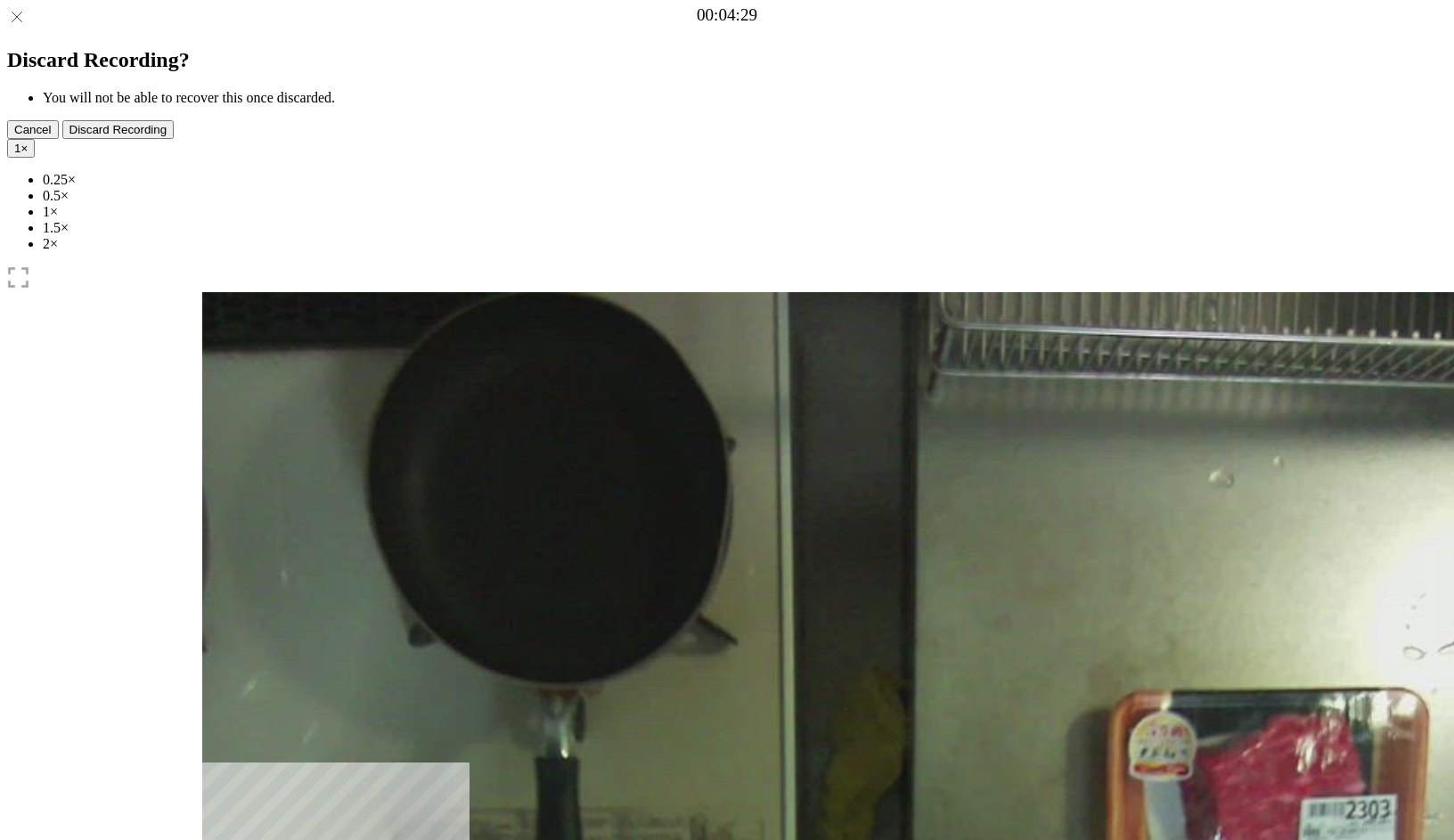 drag, startPoint x: 221, startPoint y: 639, endPoint x: 609, endPoint y: 647, distance: 388.08247 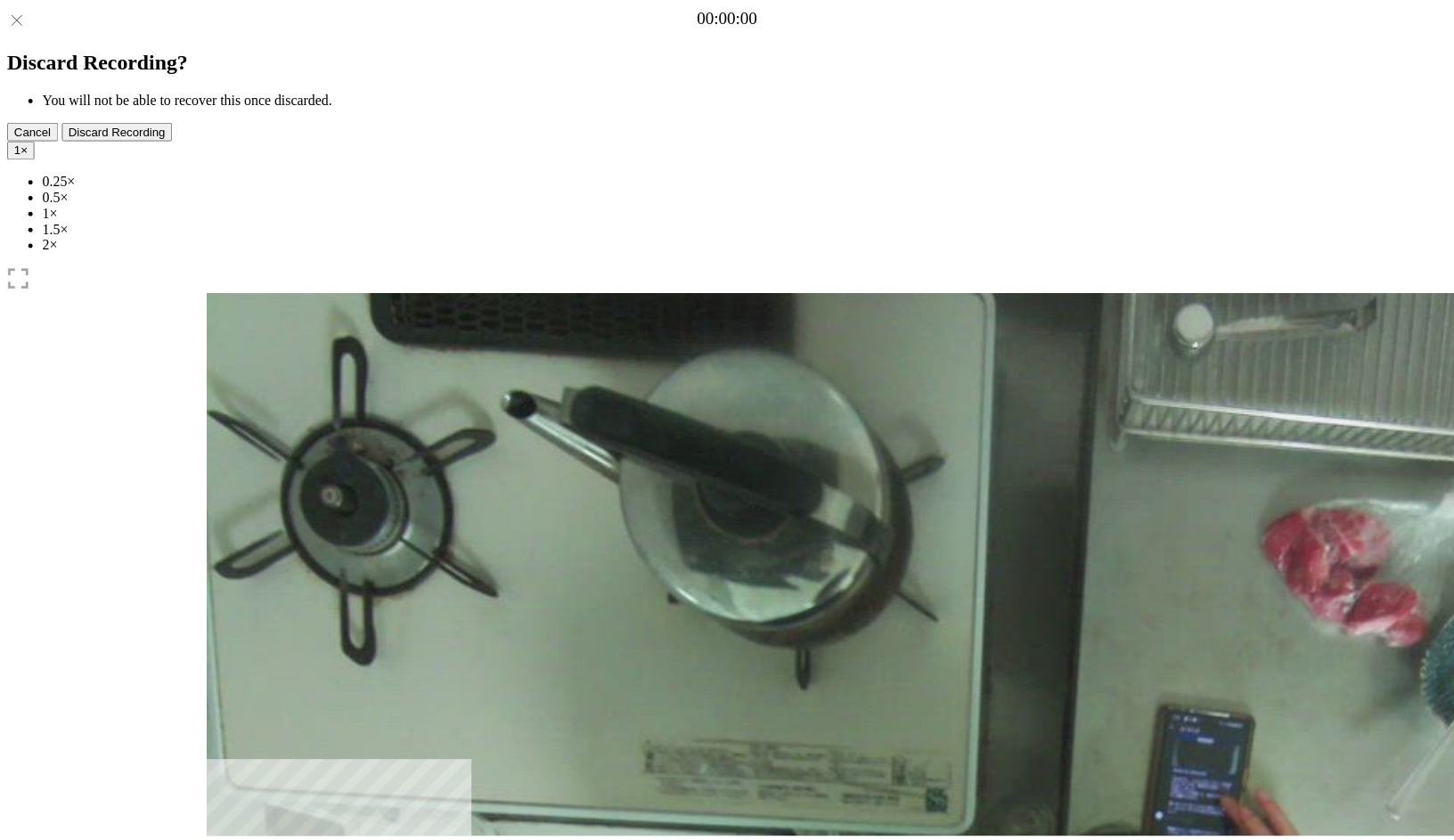 scroll, scrollTop: 0, scrollLeft: 0, axis: both 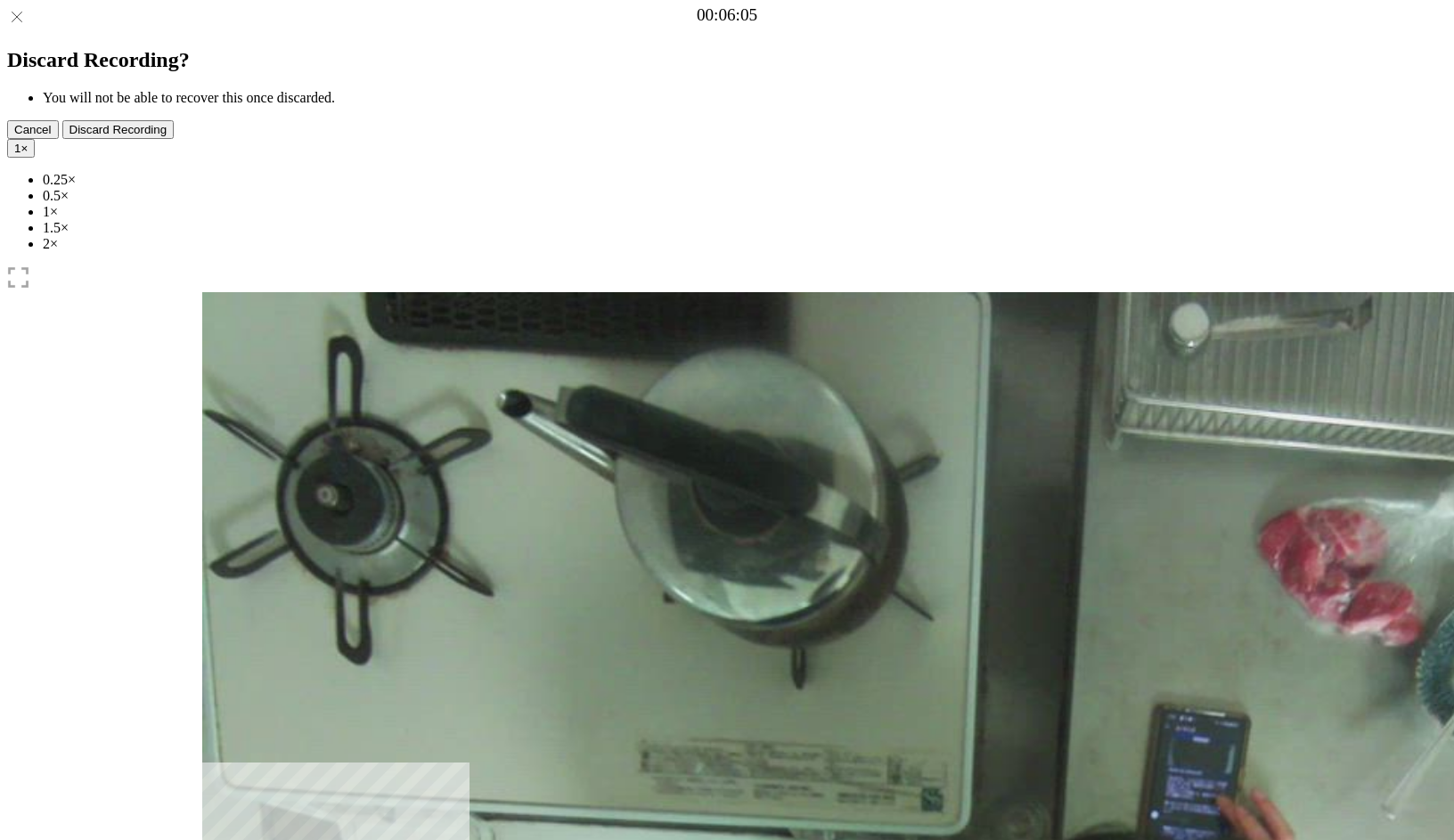 drag, startPoint x: 277, startPoint y: 636, endPoint x: 681, endPoint y: 613, distance: 404.6542 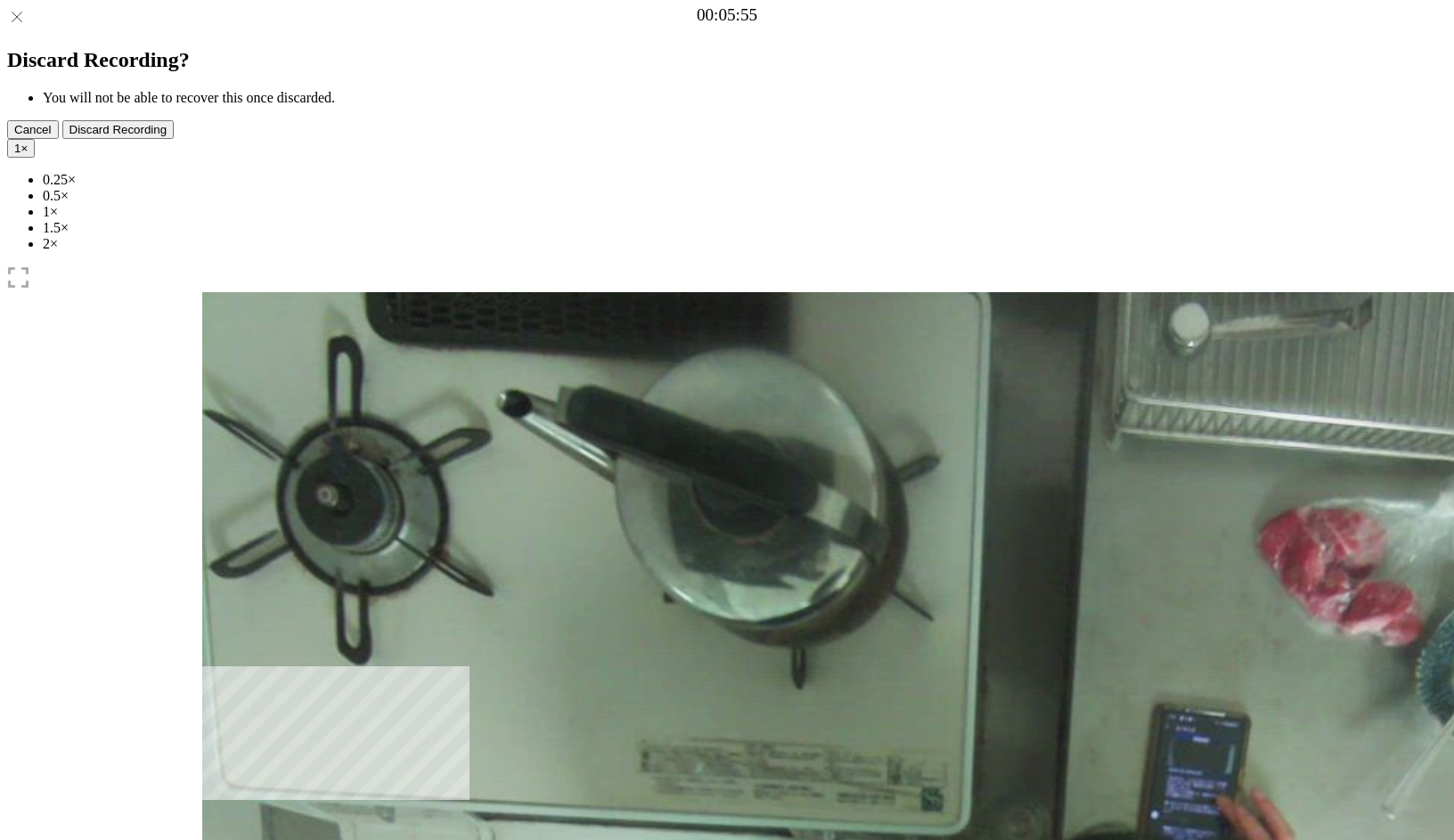 drag, startPoint x: 1228, startPoint y: 640, endPoint x: 668, endPoint y: 633, distance: 560.04375 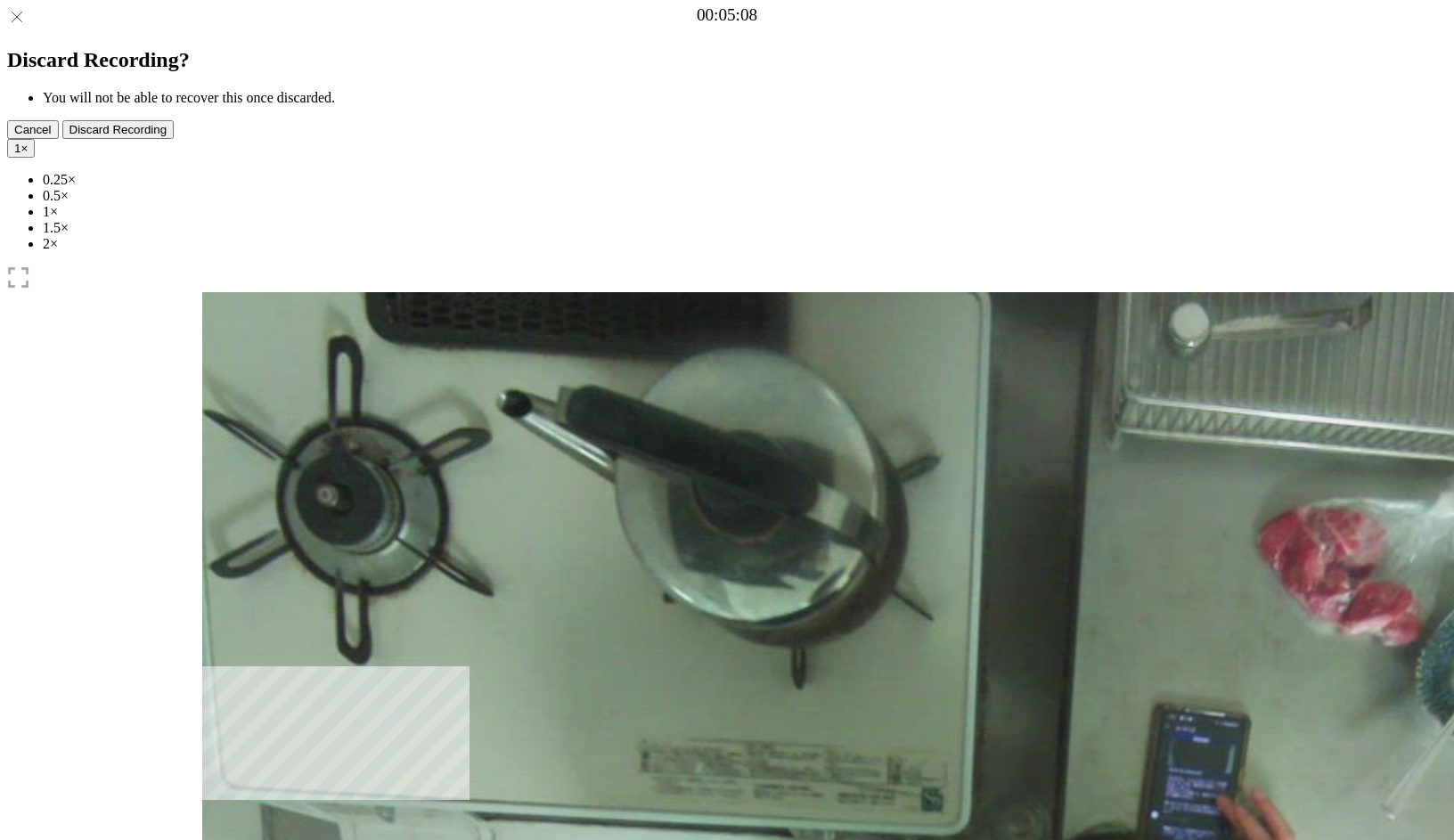 drag, startPoint x: 753, startPoint y: 636, endPoint x: 613, endPoint y: 642, distance: 140.12851 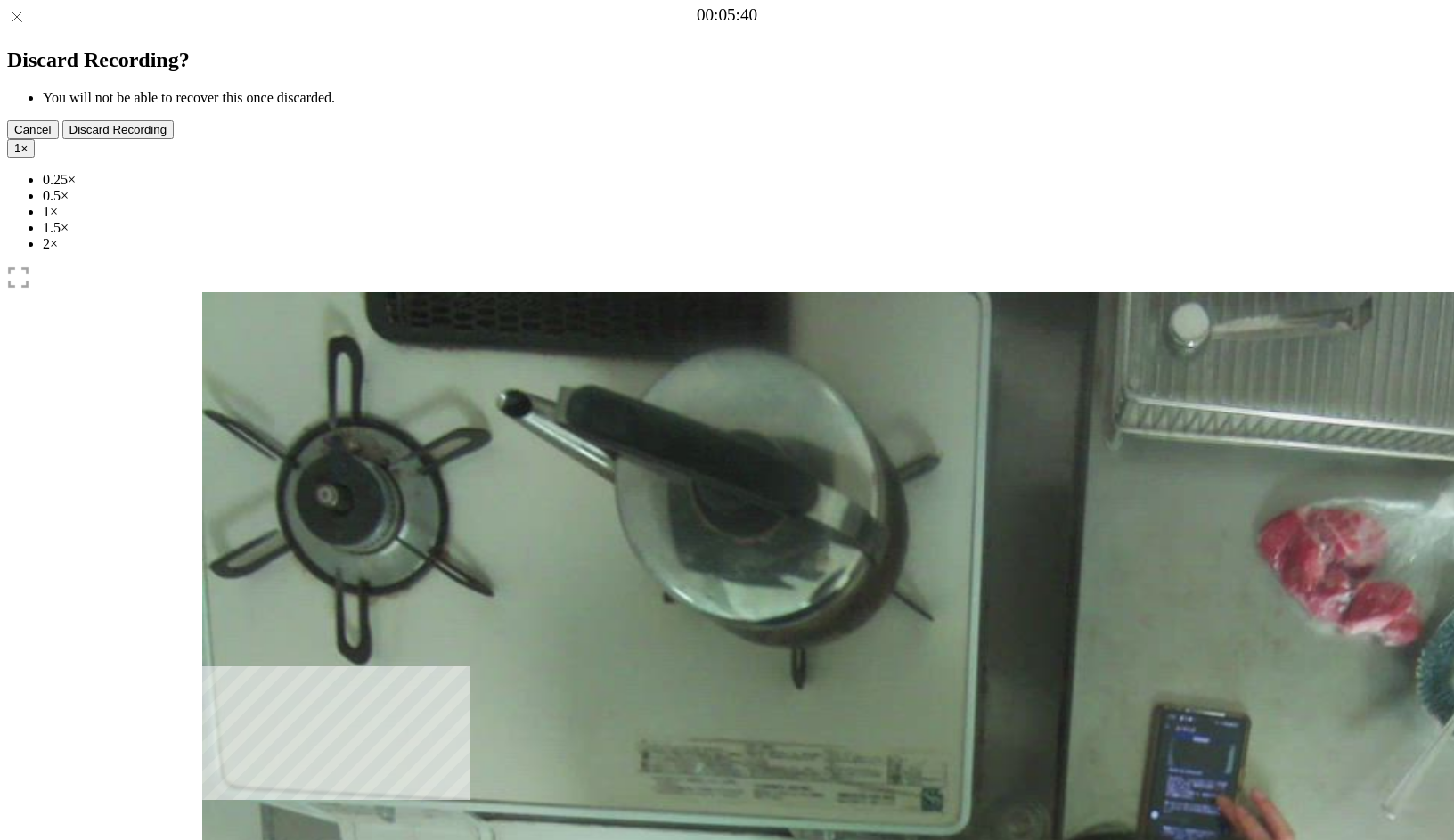 click at bounding box center (311, 926) 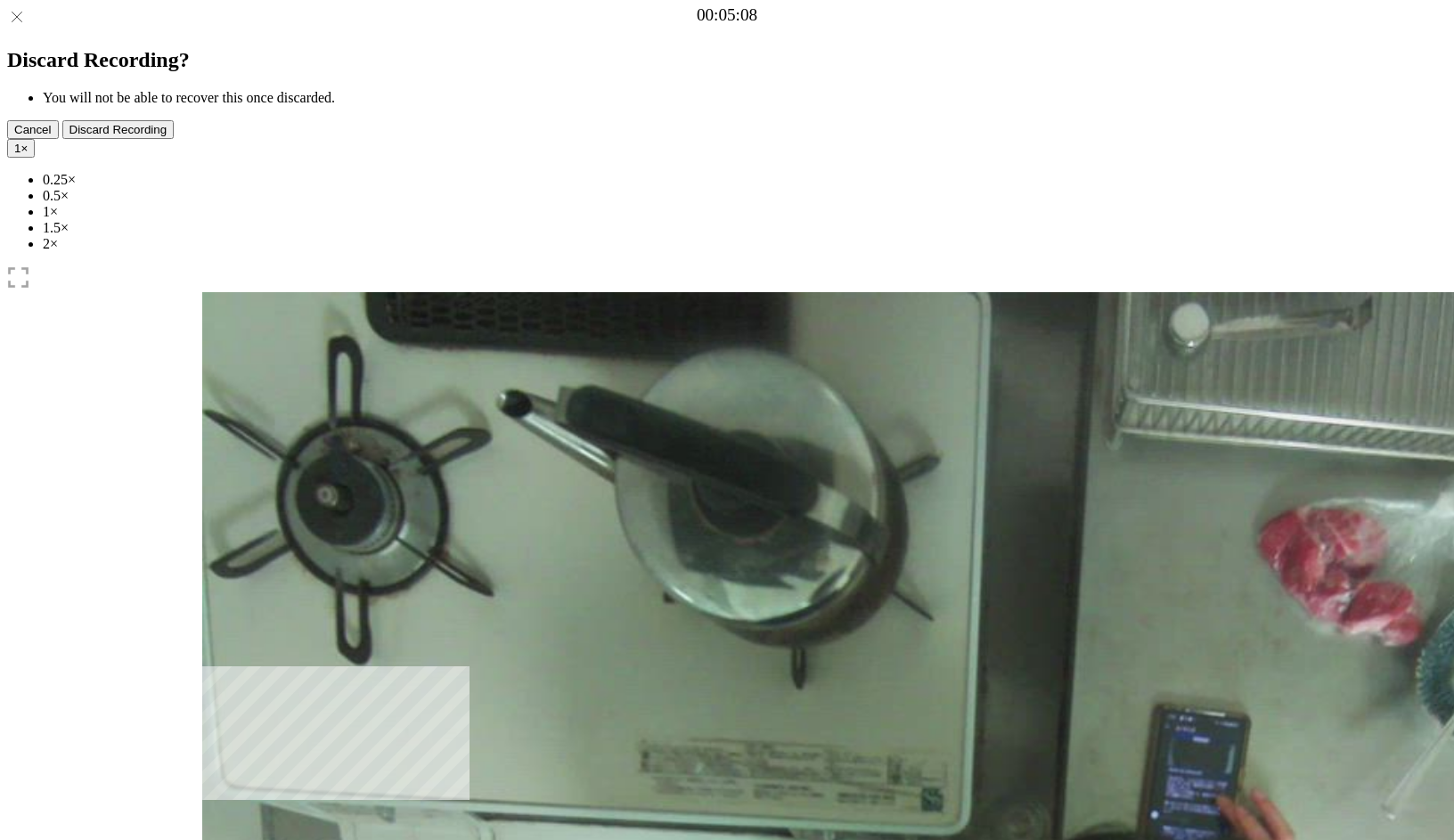 drag, startPoint x: 707, startPoint y: 637, endPoint x: 609, endPoint y: 591, distance: 108.25895 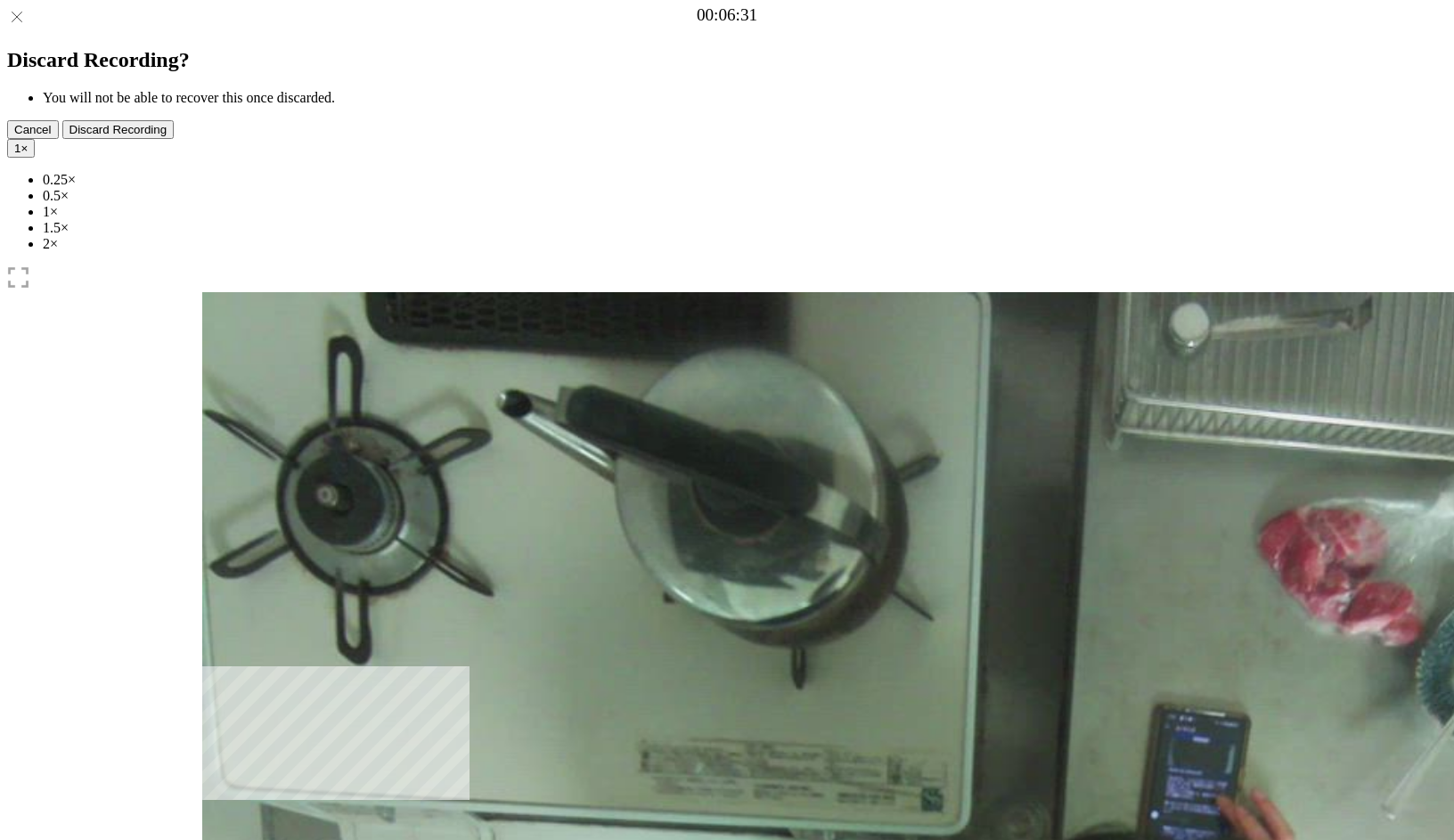 drag, startPoint x: 1167, startPoint y: 632, endPoint x: 713, endPoint y: 630, distance: 454.00441 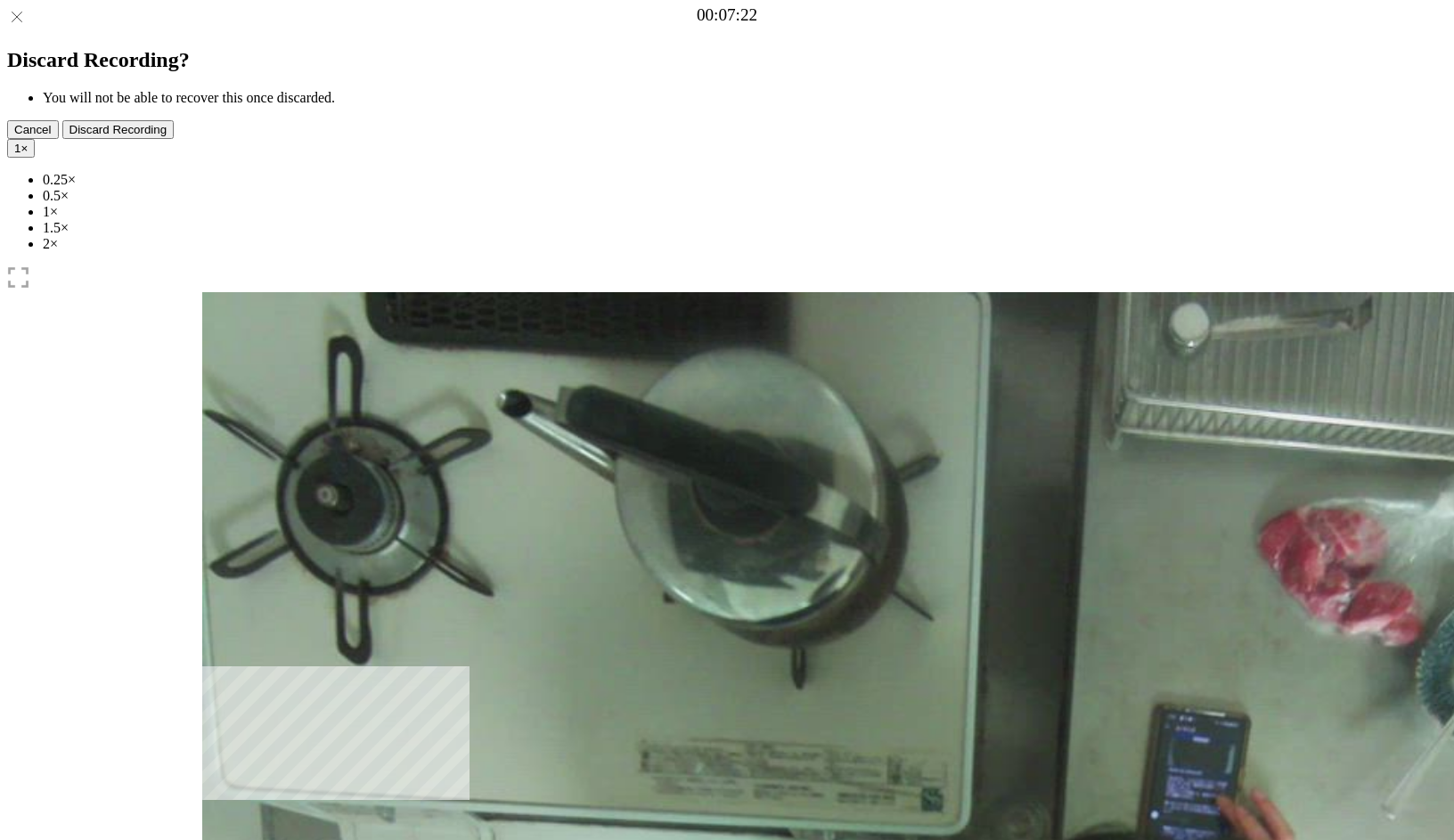 click at bounding box center [302, 927] 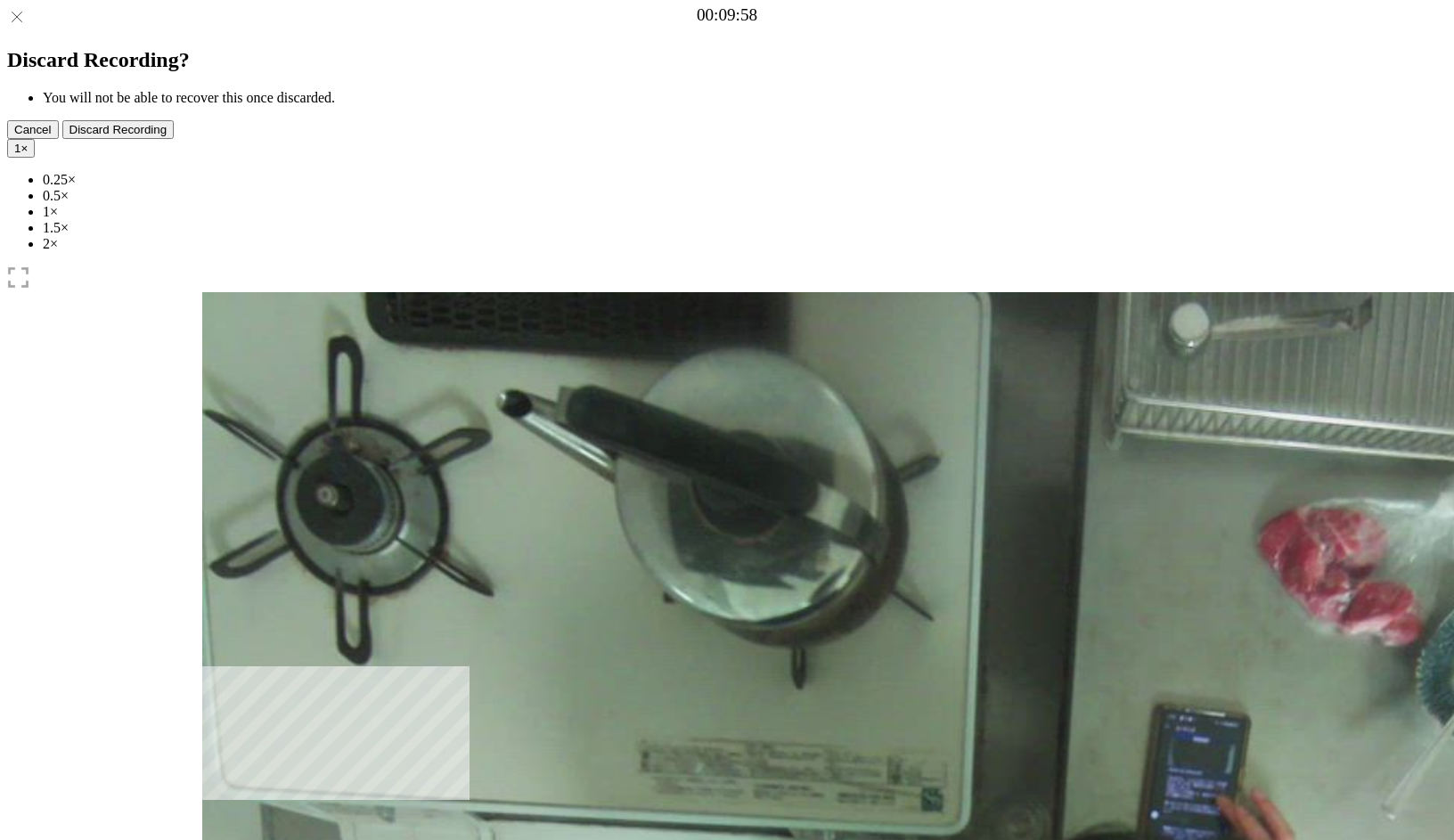 drag, startPoint x: 787, startPoint y: 637, endPoint x: 971, endPoint y: 624, distance: 184.45867 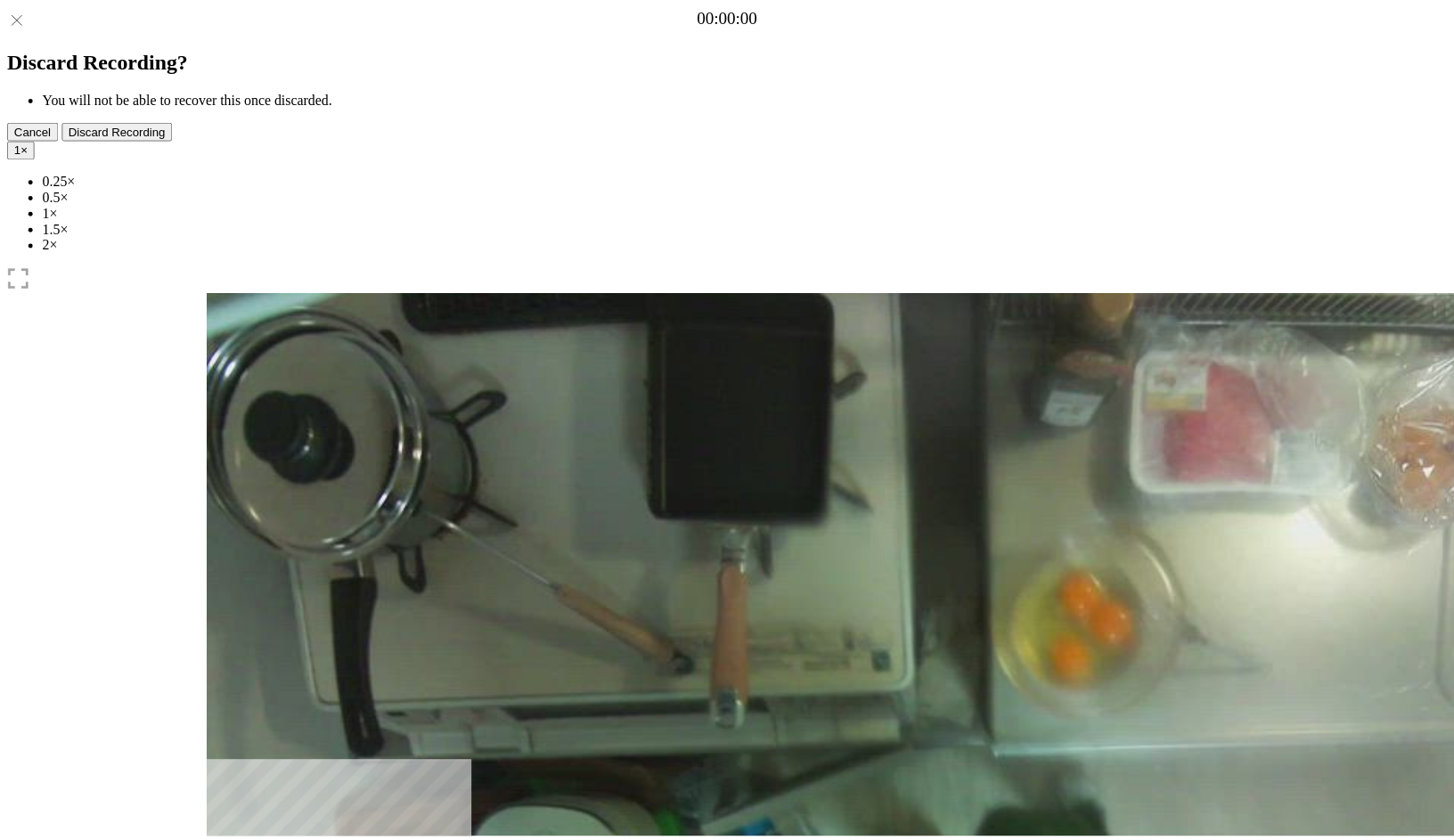 scroll, scrollTop: 0, scrollLeft: 0, axis: both 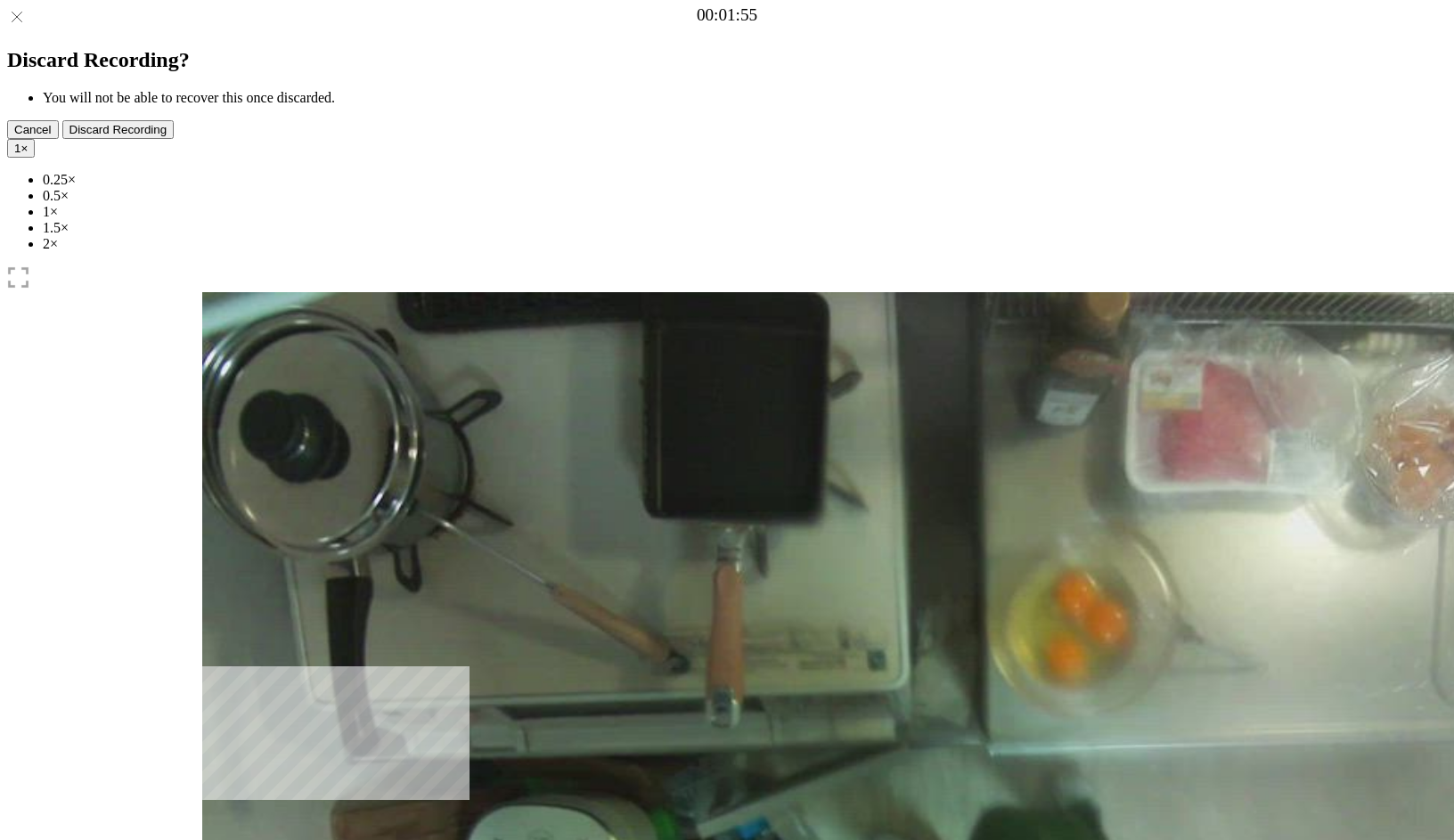drag, startPoint x: 239, startPoint y: 632, endPoint x: 655, endPoint y: 641, distance: 416.09734 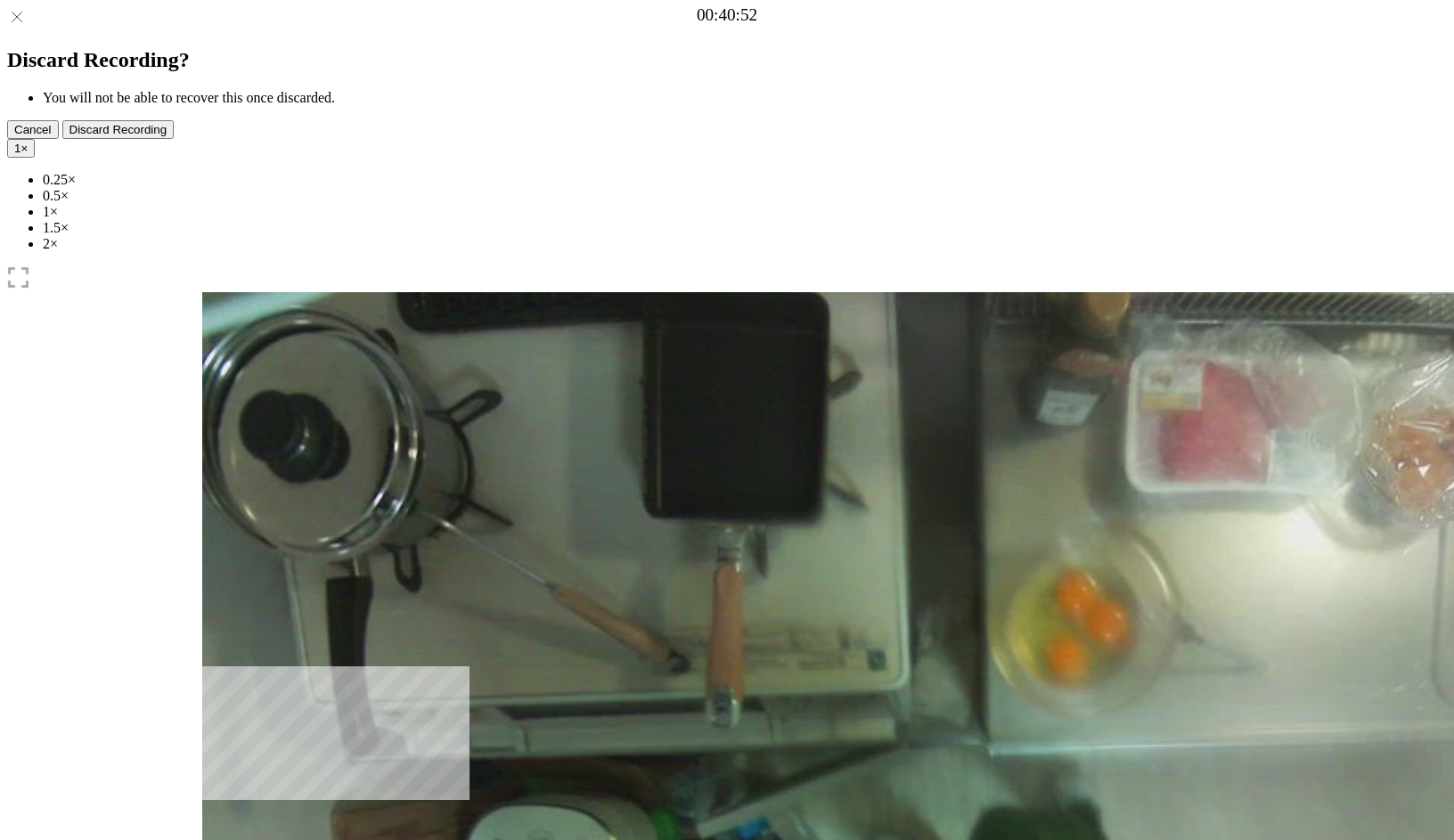 drag, startPoint x: 688, startPoint y: 637, endPoint x: 817, endPoint y: 637, distance: 129 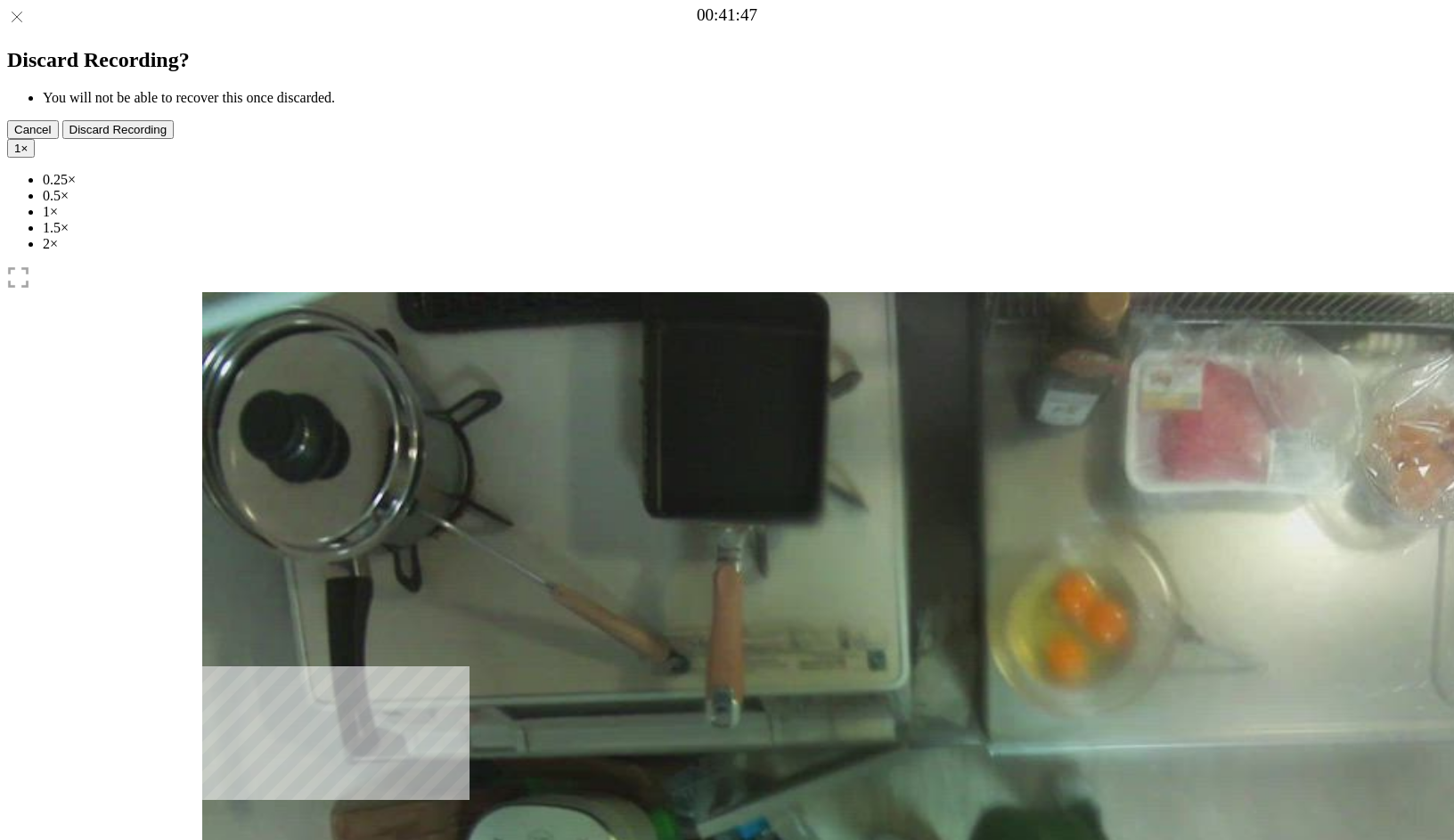drag, startPoint x: 884, startPoint y: 637, endPoint x: 820, endPoint y: 626, distance: 64.93843 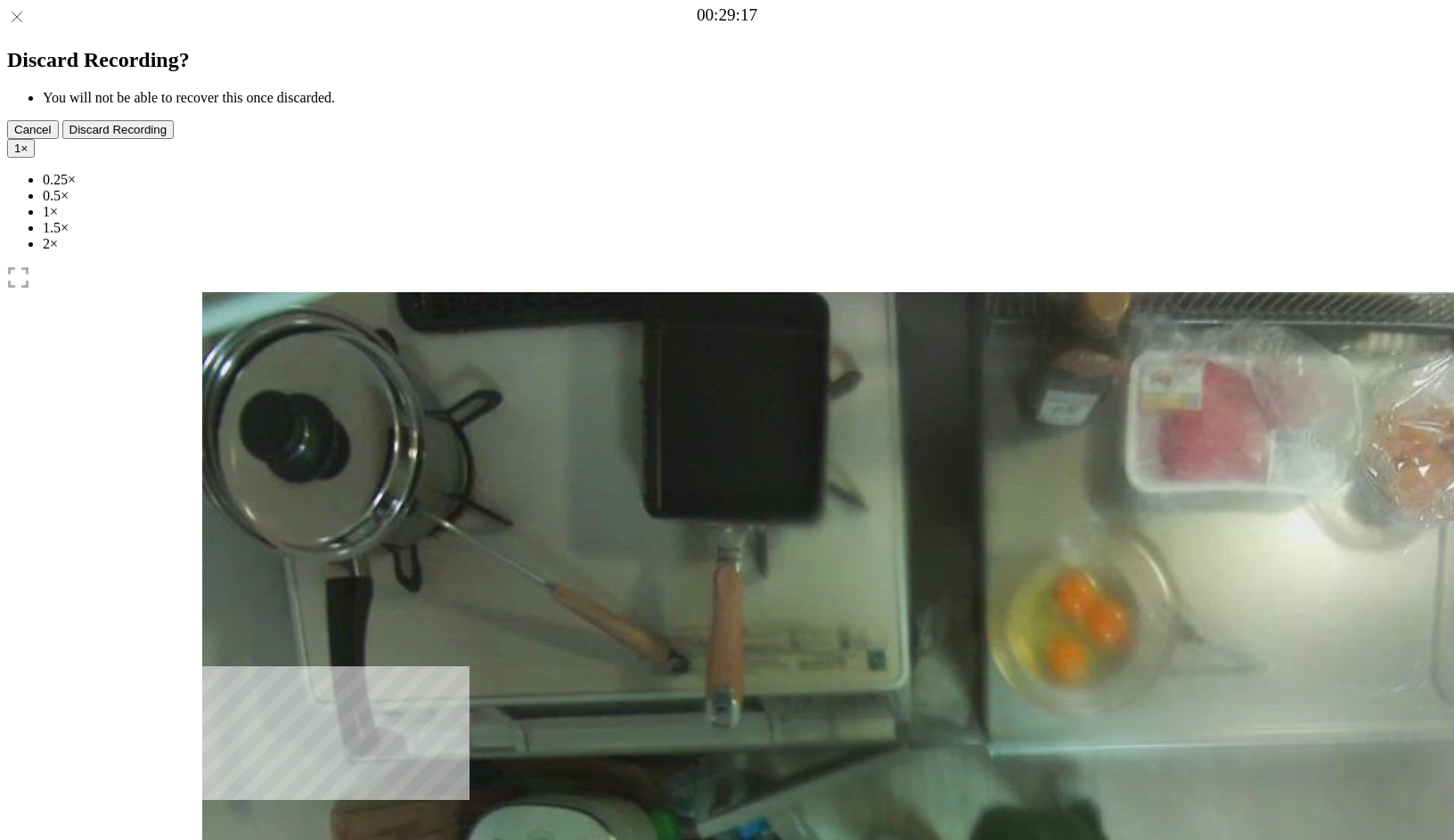 drag, startPoint x: 856, startPoint y: 639, endPoint x: 527, endPoint y: 638, distance: 329.00152 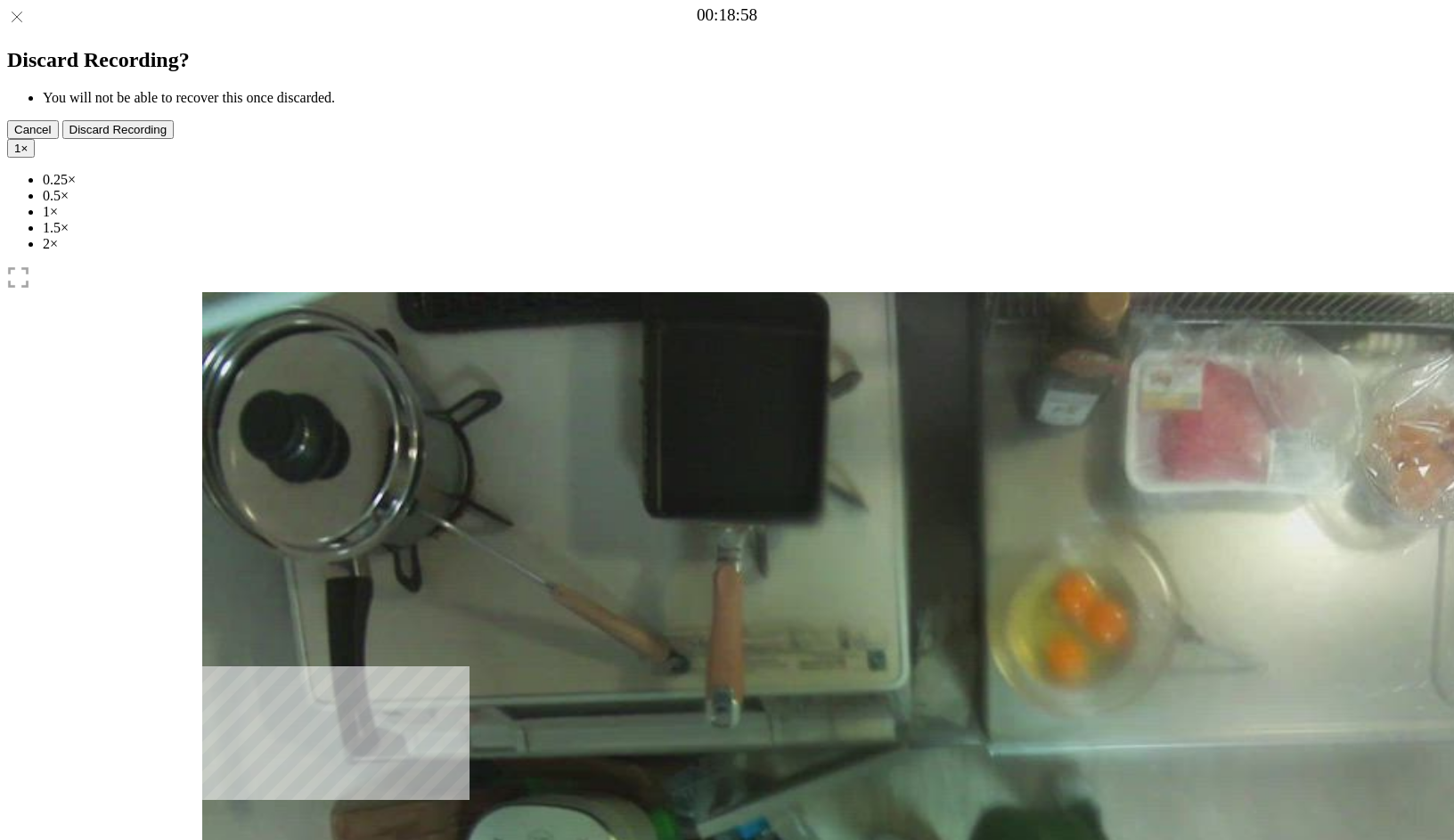 drag, startPoint x: 639, startPoint y: 637, endPoint x: 499, endPoint y: 626, distance: 140.43148 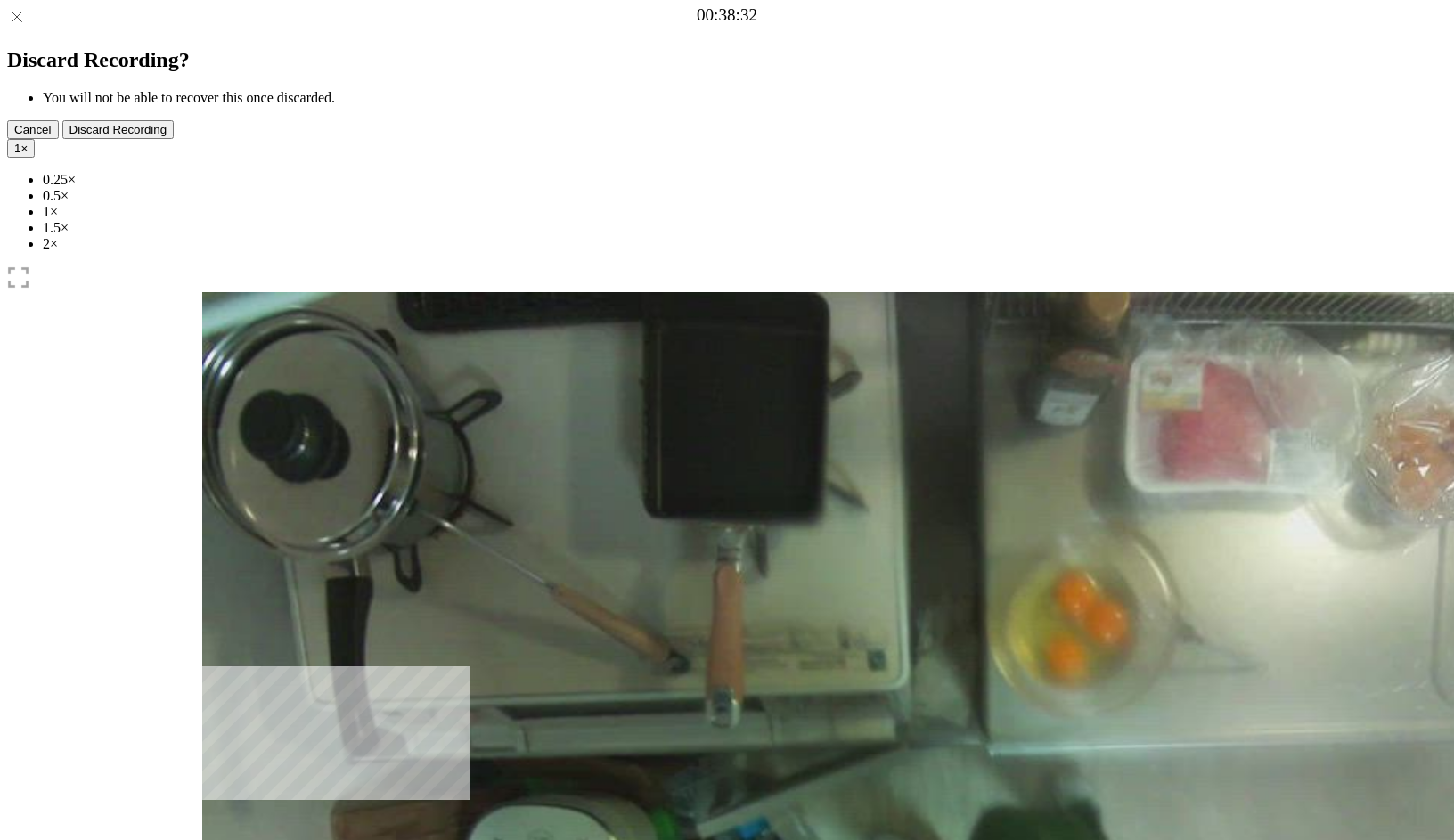 drag, startPoint x: 656, startPoint y: 638, endPoint x: 783, endPoint y: 626, distance: 127.56567 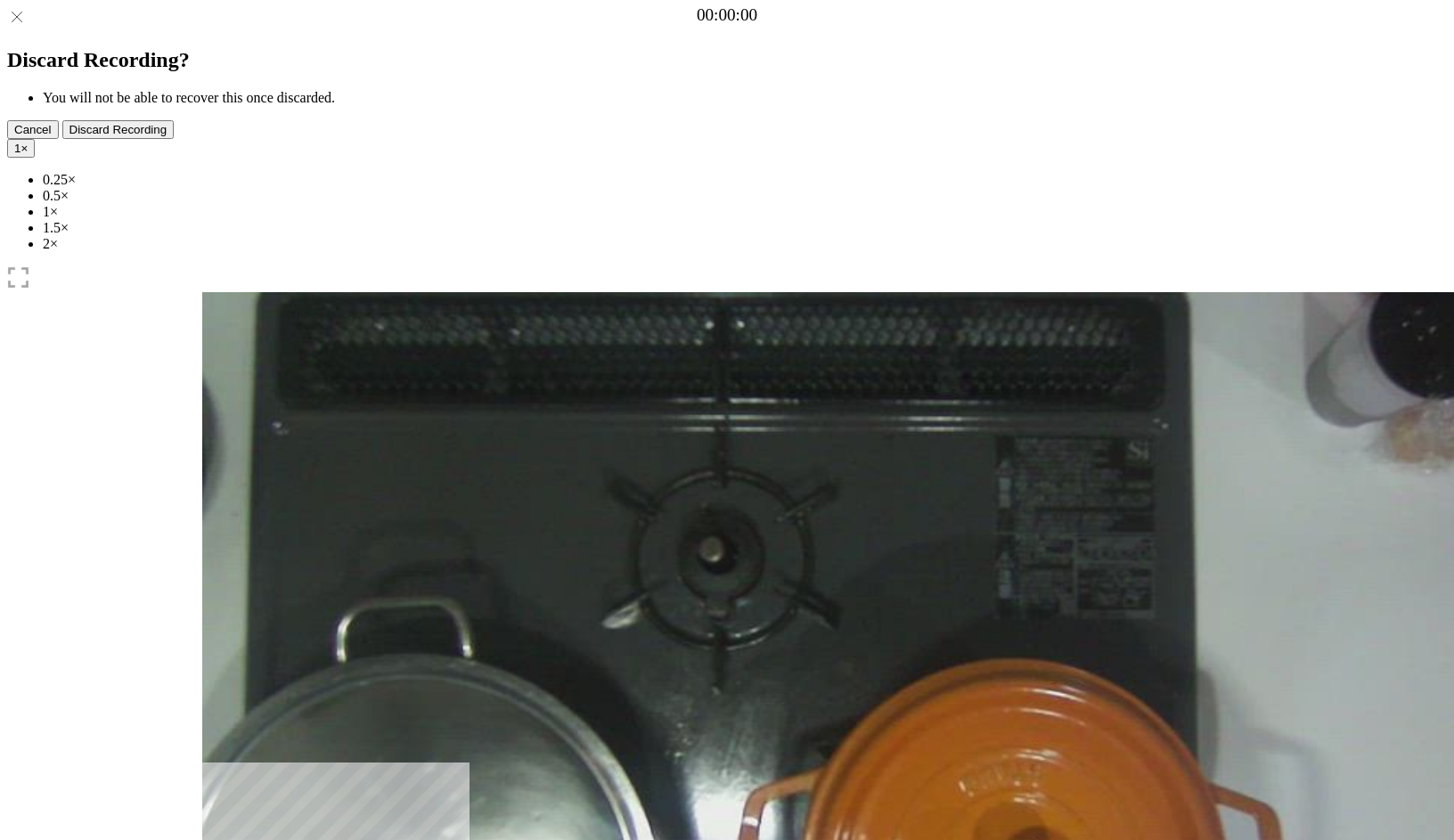 scroll, scrollTop: 0, scrollLeft: 0, axis: both 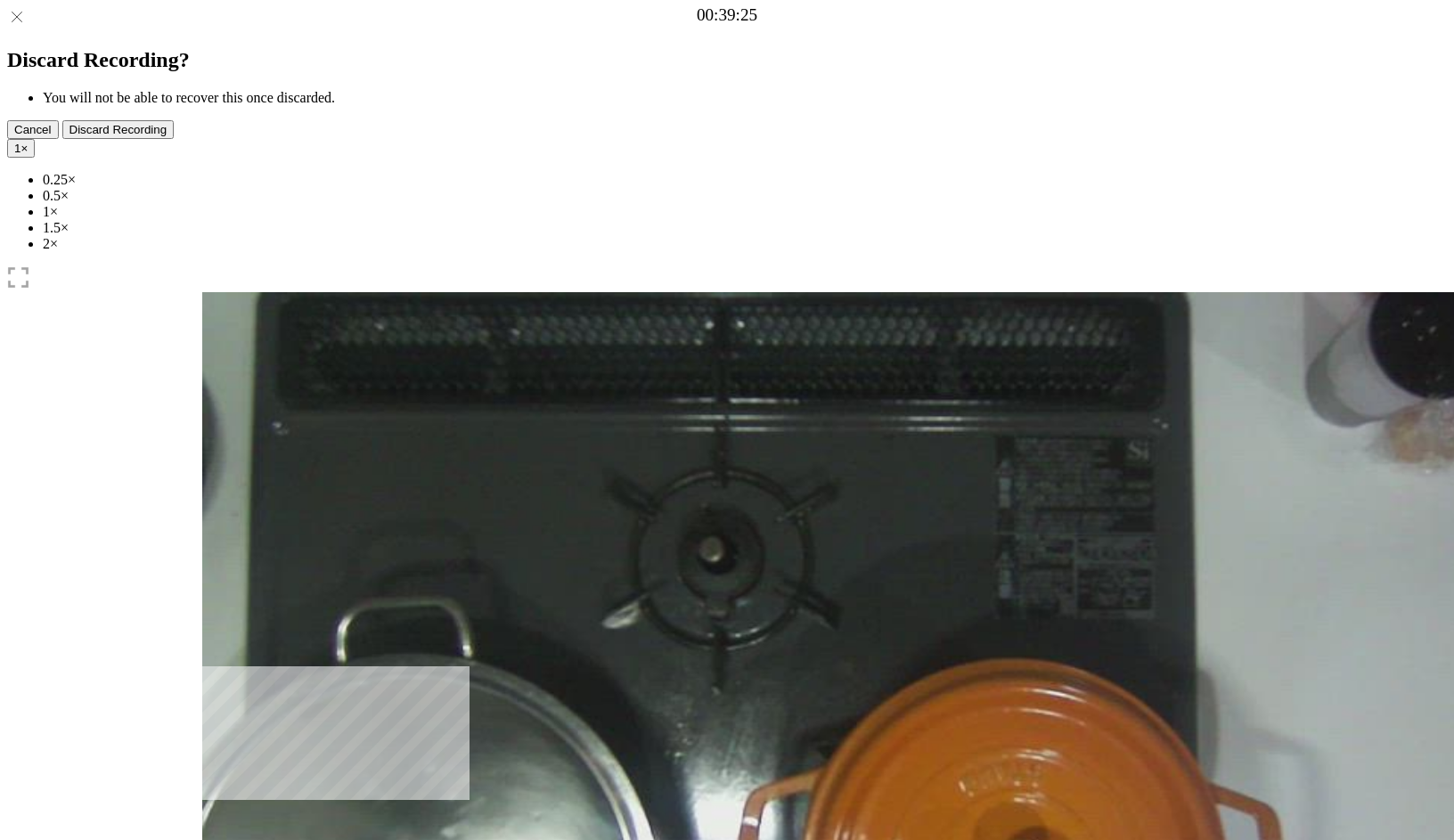 drag, startPoint x: 225, startPoint y: 639, endPoint x: 918, endPoint y: 604, distance: 693.88328 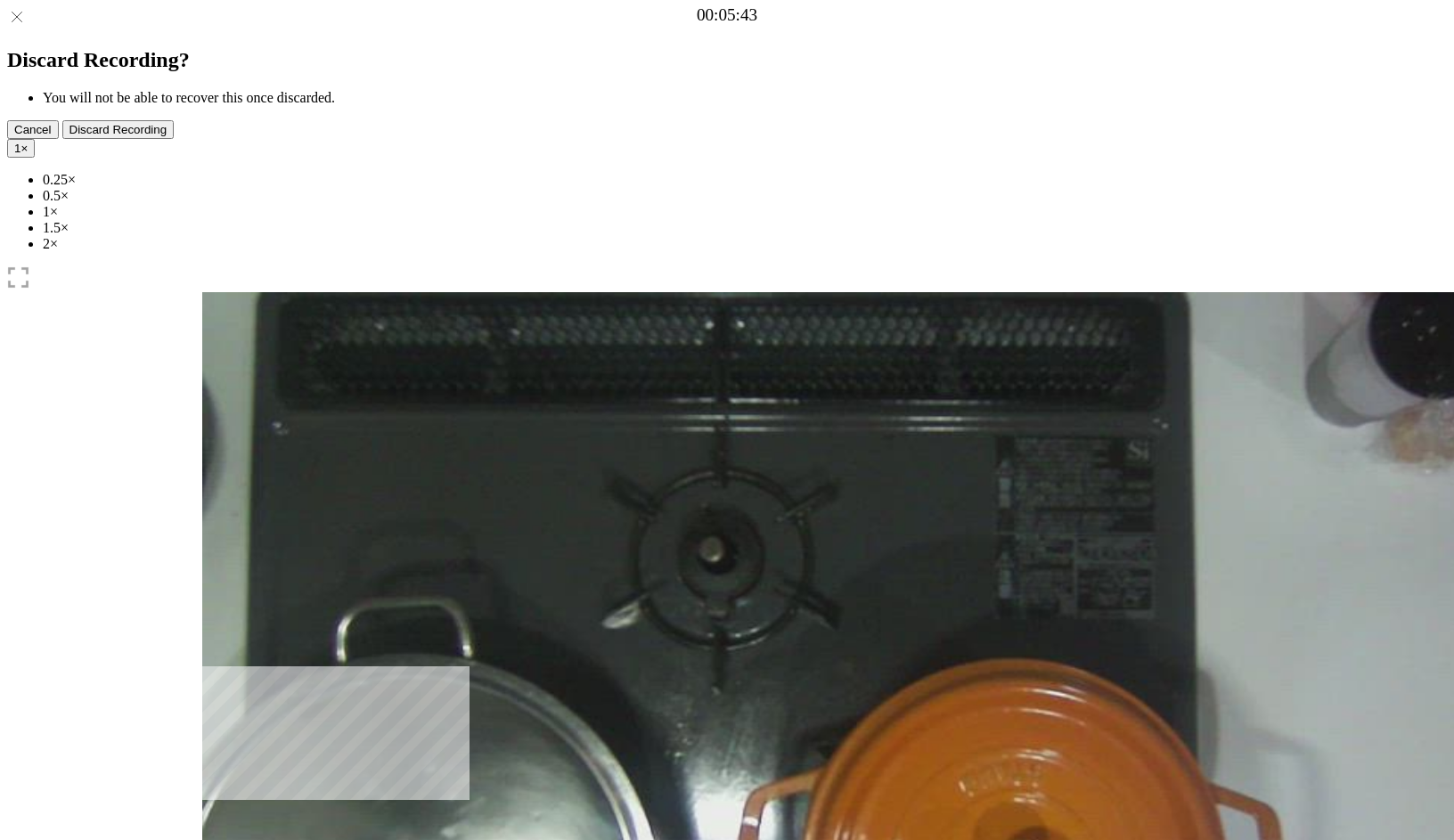 drag, startPoint x: 1231, startPoint y: 637, endPoint x: 317, endPoint y: 648, distance: 914.0662 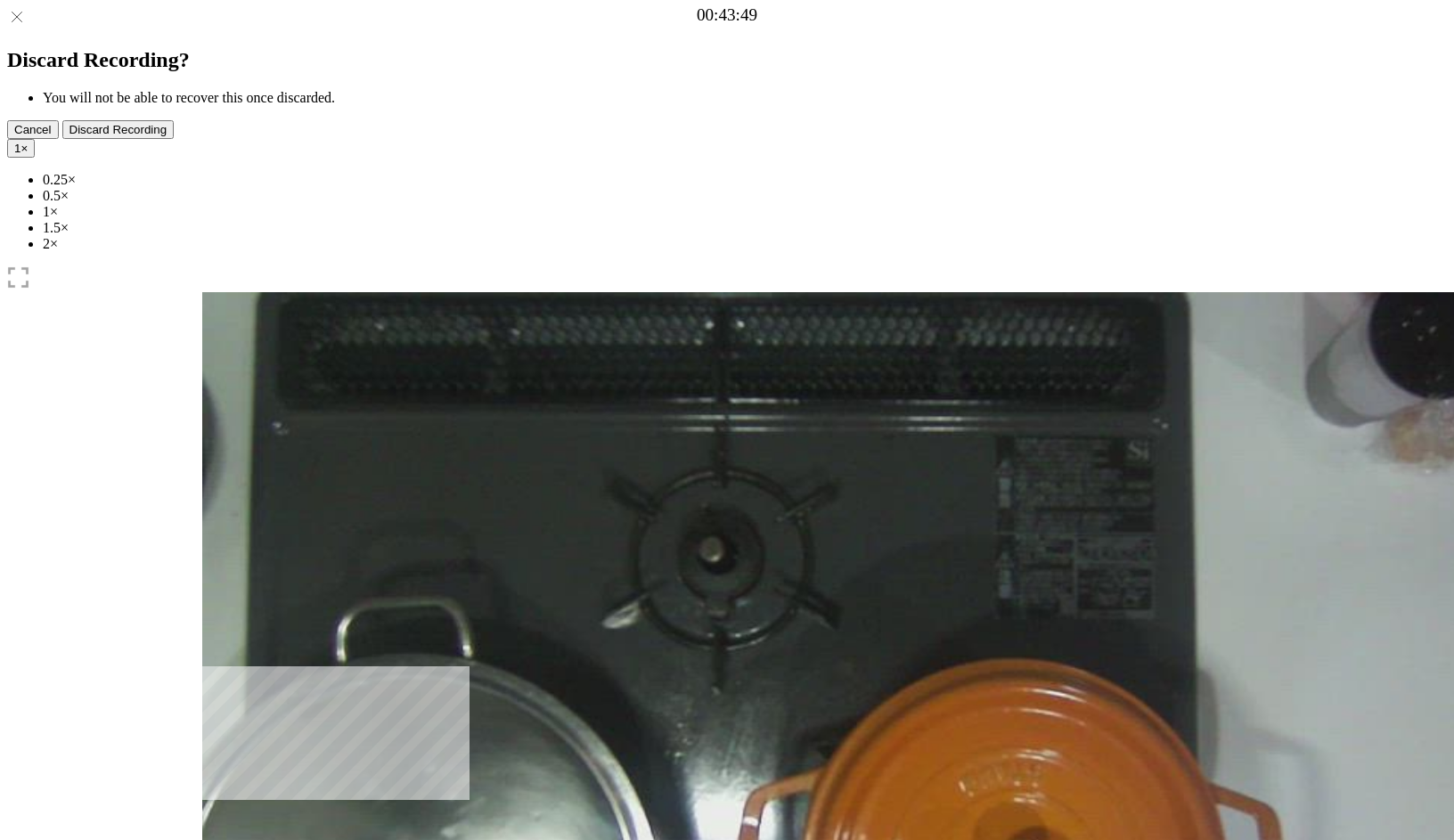 drag, startPoint x: 317, startPoint y: 637, endPoint x: 958, endPoint y: 616, distance: 641.3439 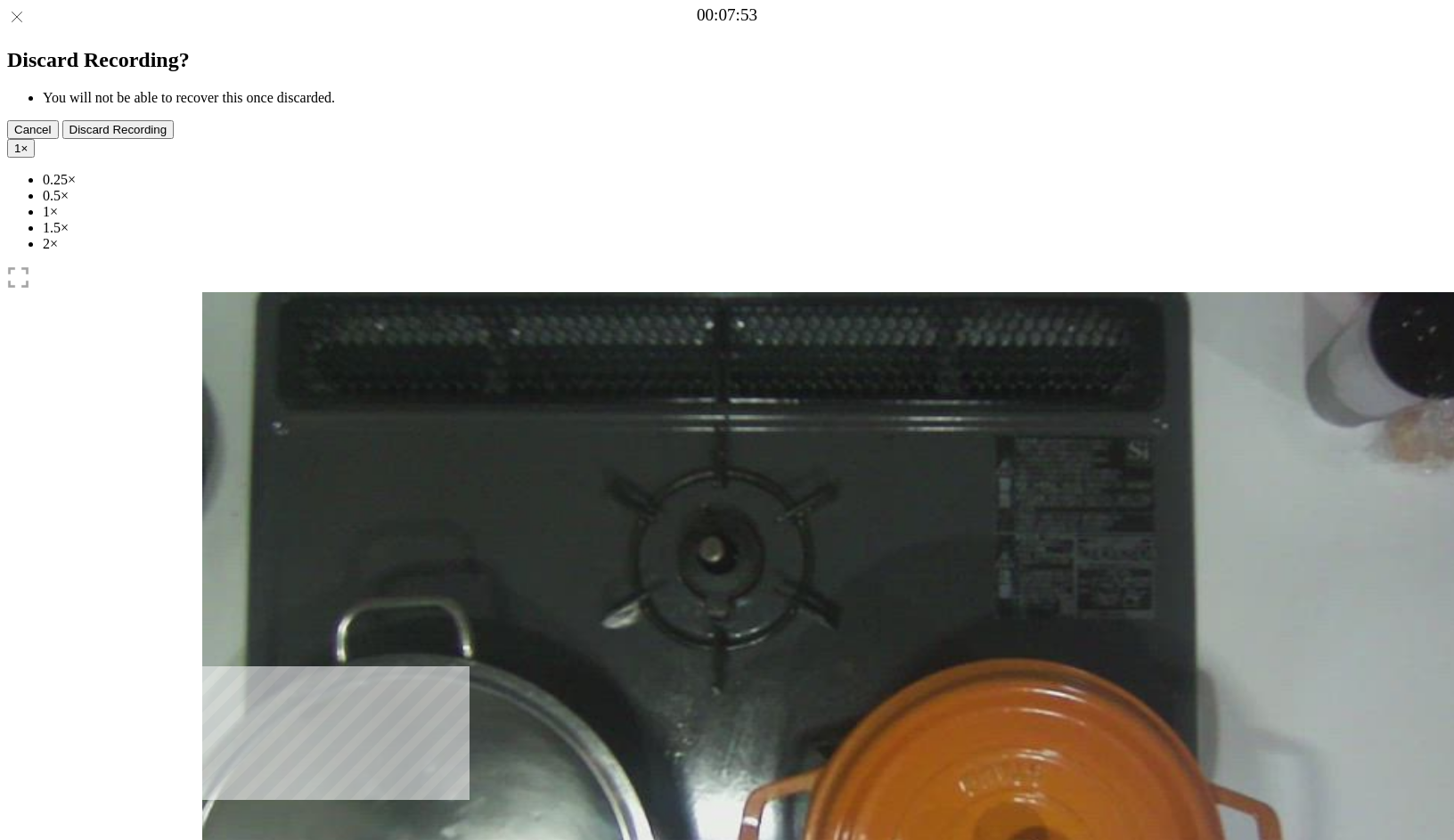 drag, startPoint x: 953, startPoint y: 640, endPoint x: 352, endPoint y: 638, distance: 601.003 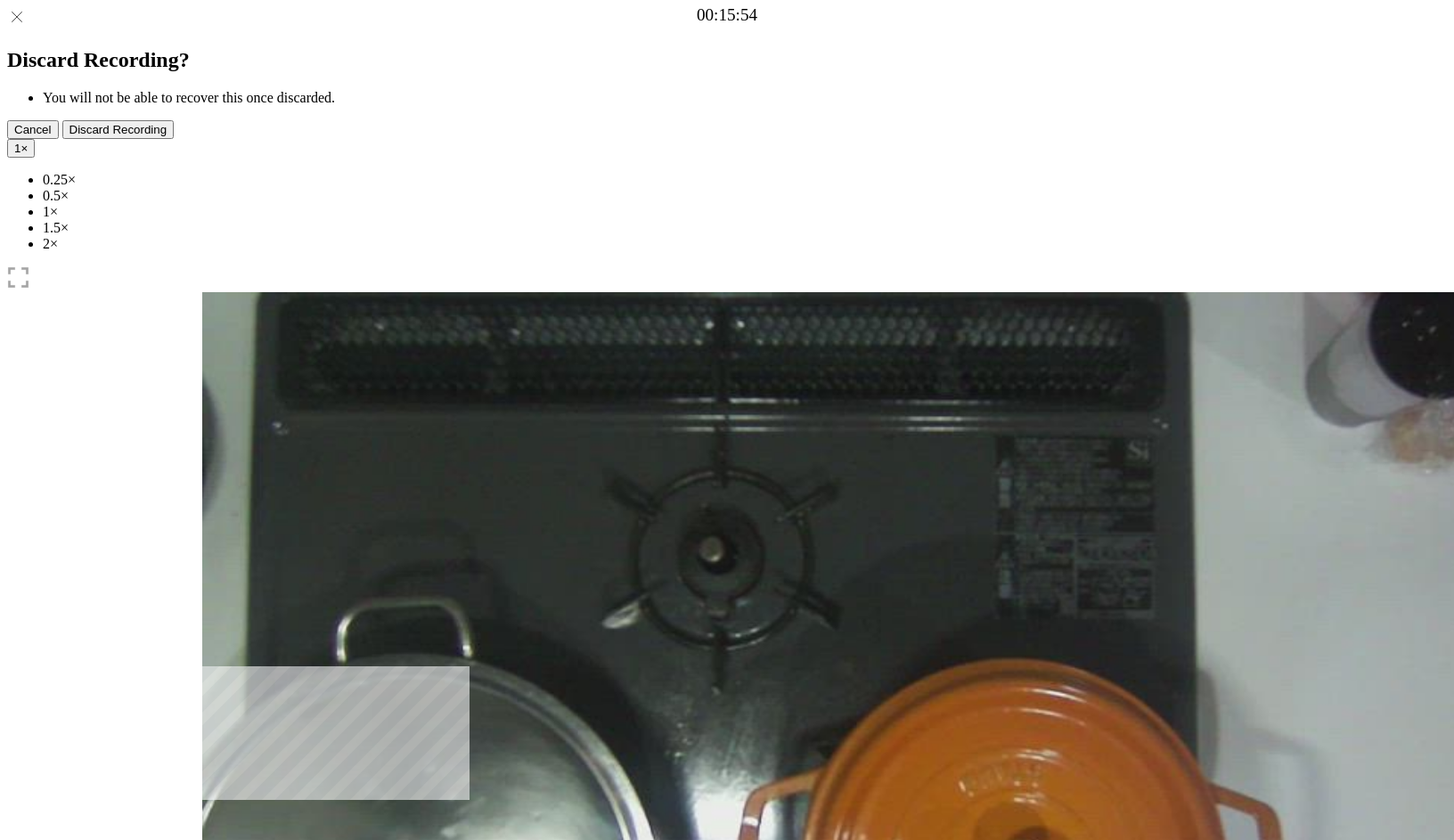 drag, startPoint x: 353, startPoint y: 636, endPoint x: 485, endPoint y: 643, distance: 132.18548 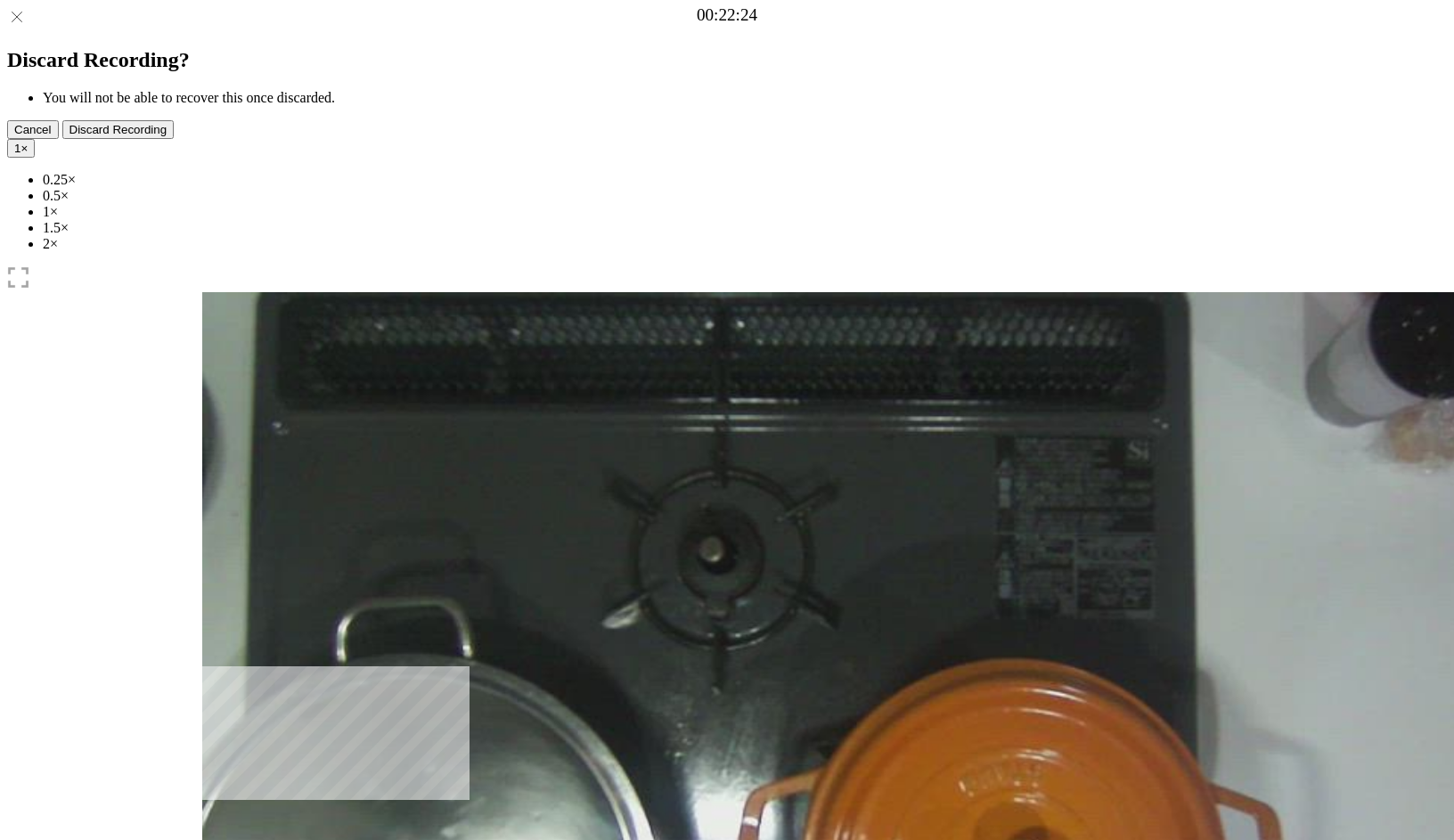 drag, startPoint x: 482, startPoint y: 634, endPoint x: 592, endPoint y: 644, distance: 110.45361 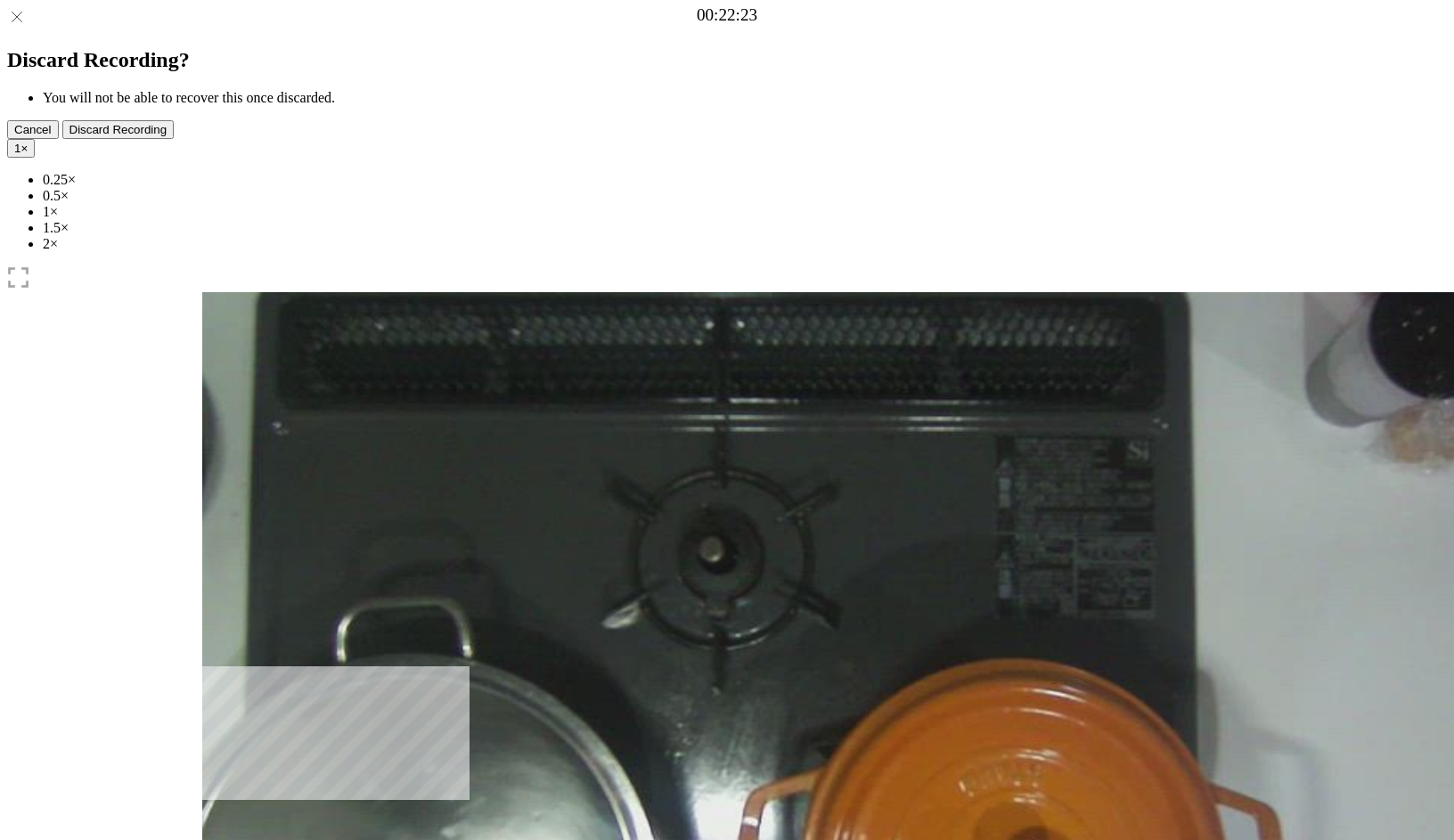 click at bounding box center (216, 850) 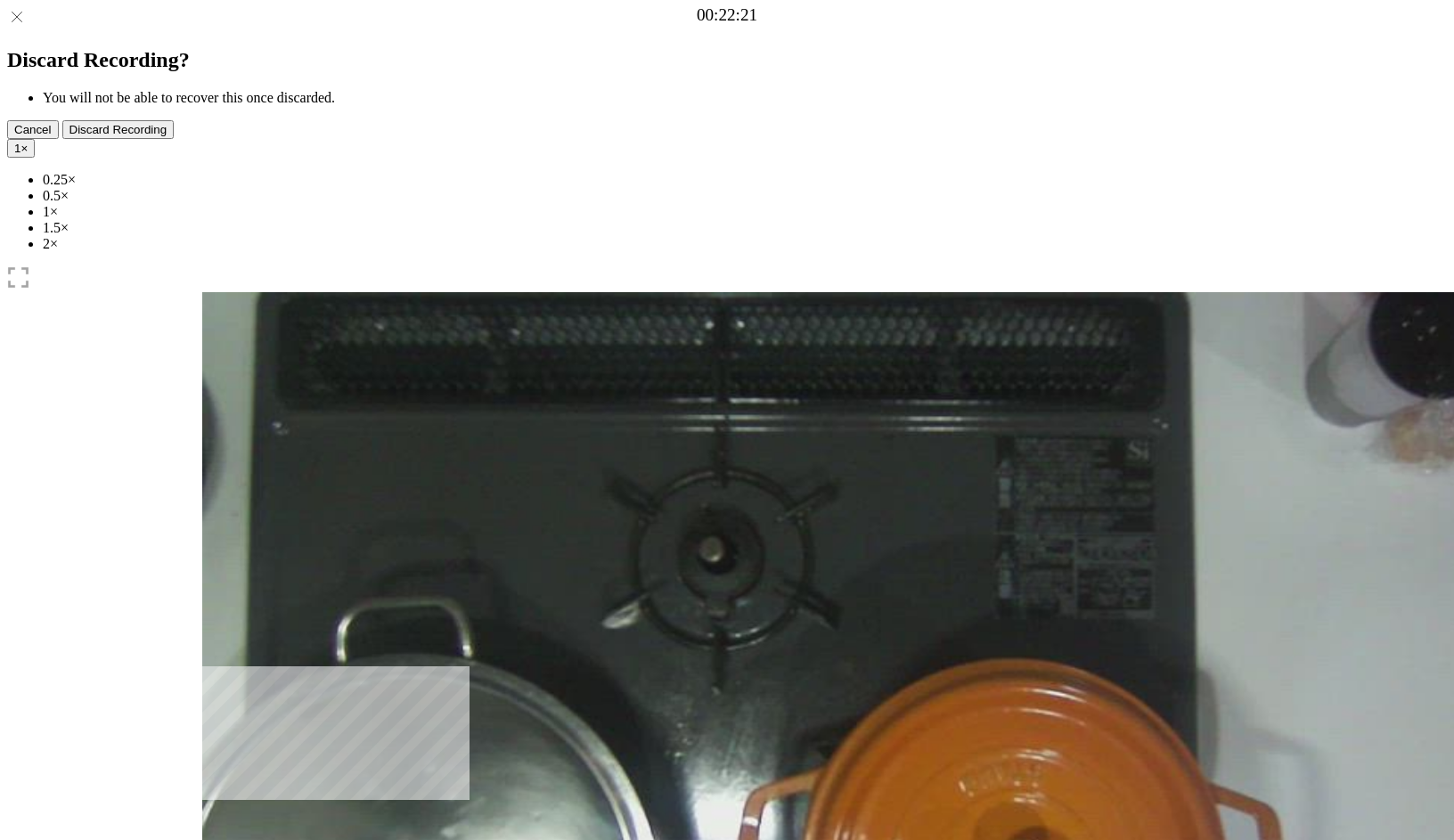 click at bounding box center (216, 850) 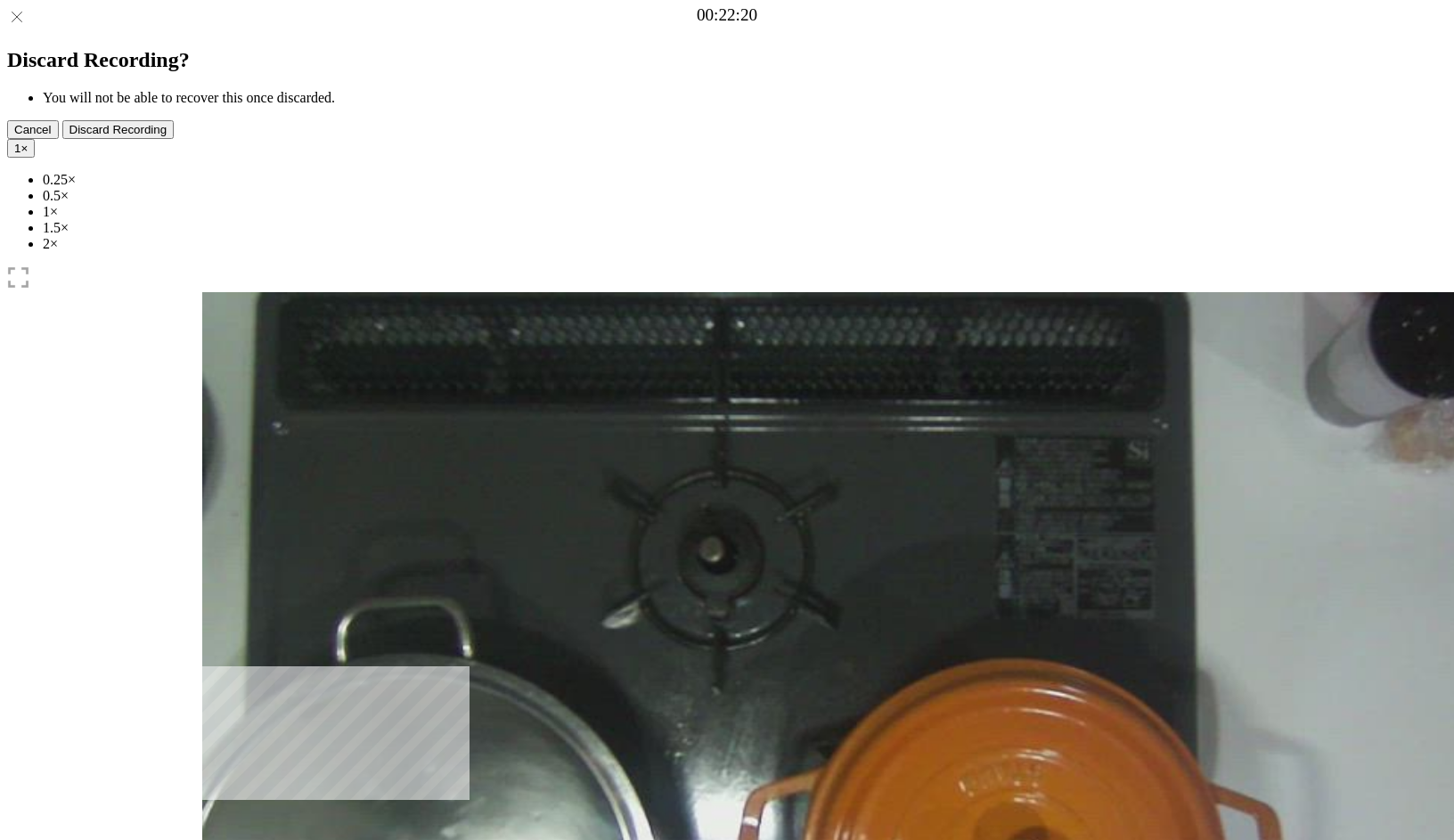 click at bounding box center [357, 939] 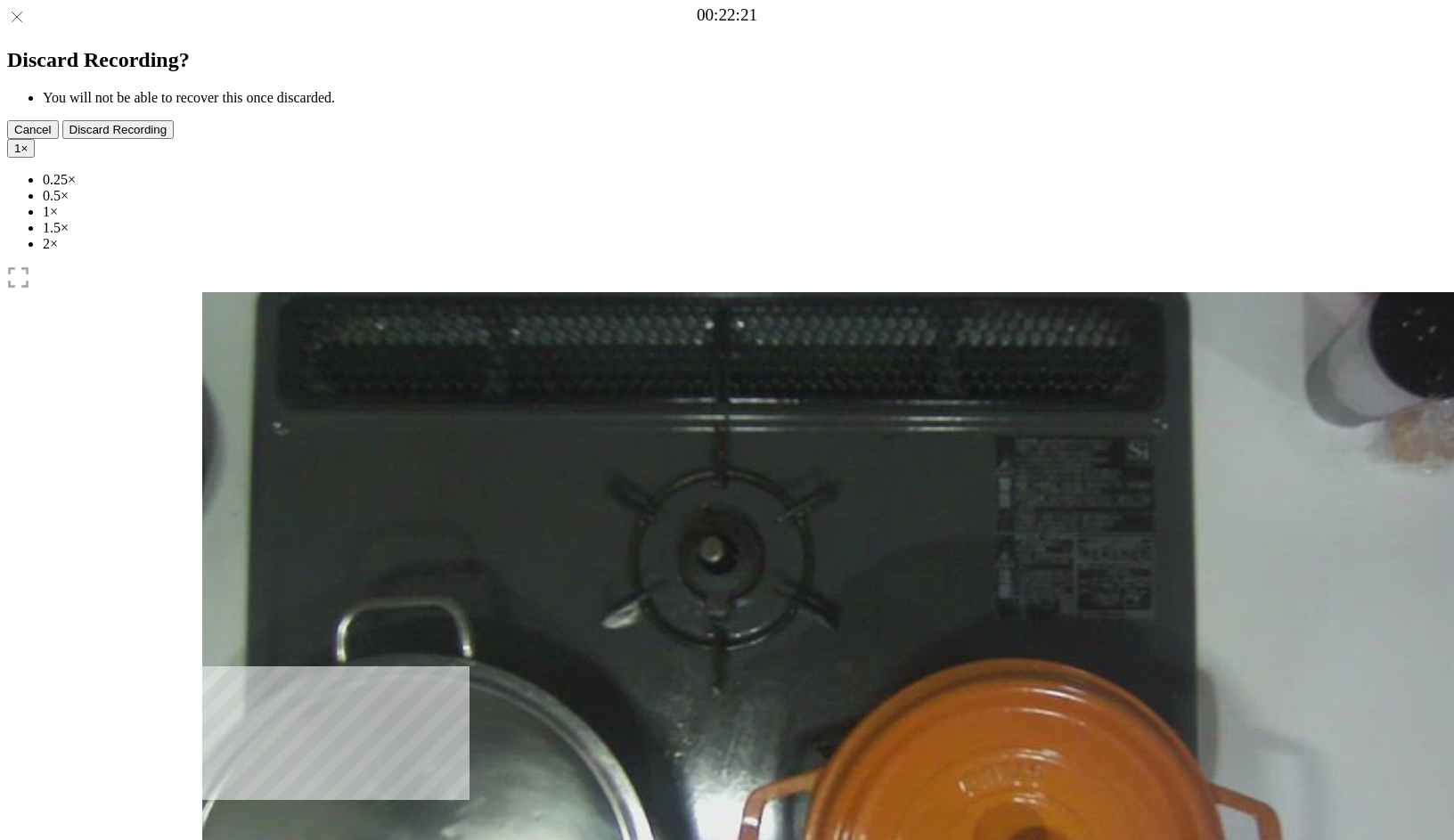 click at bounding box center (357, 939) 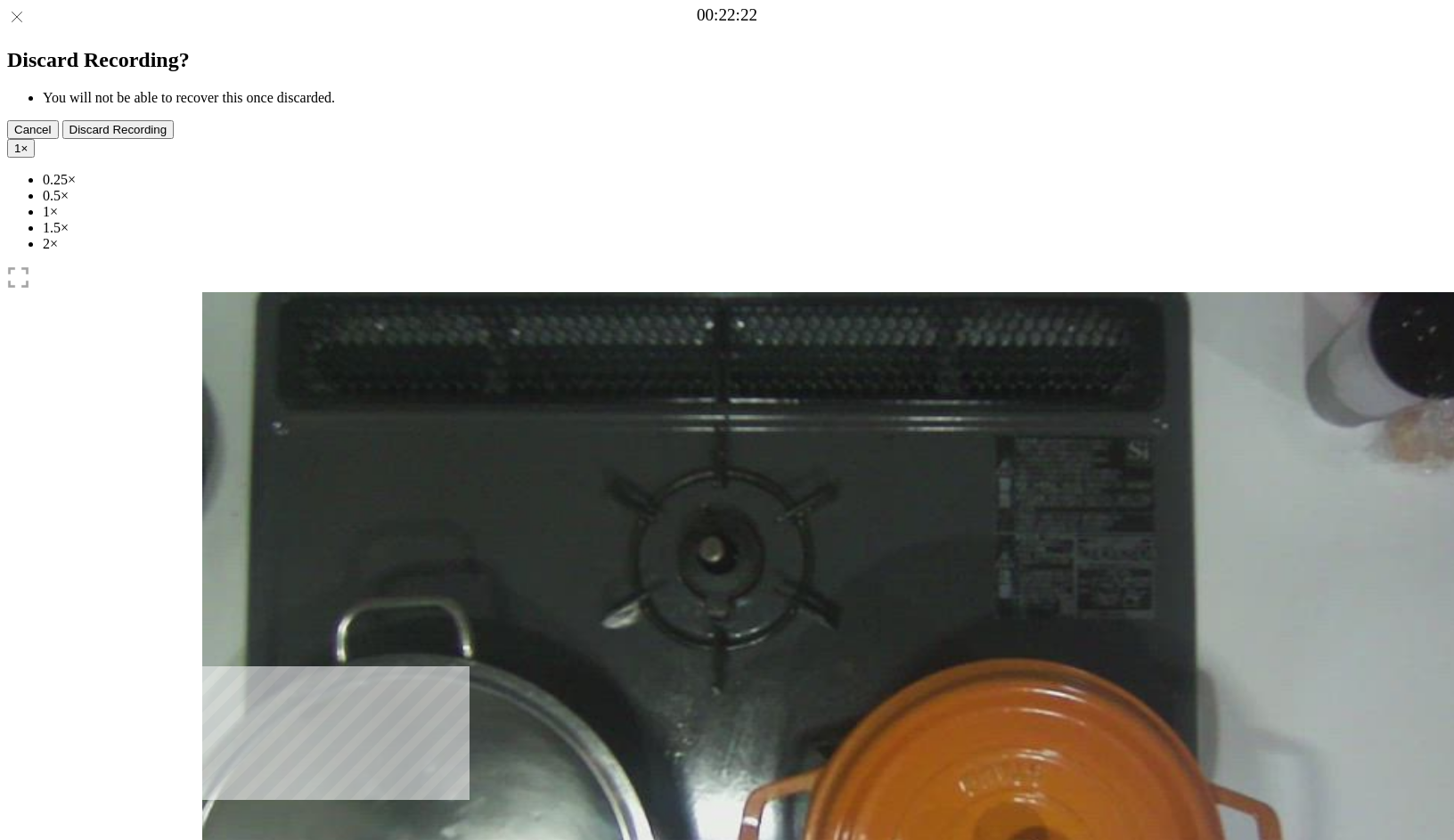 click at bounding box center [357, 939] 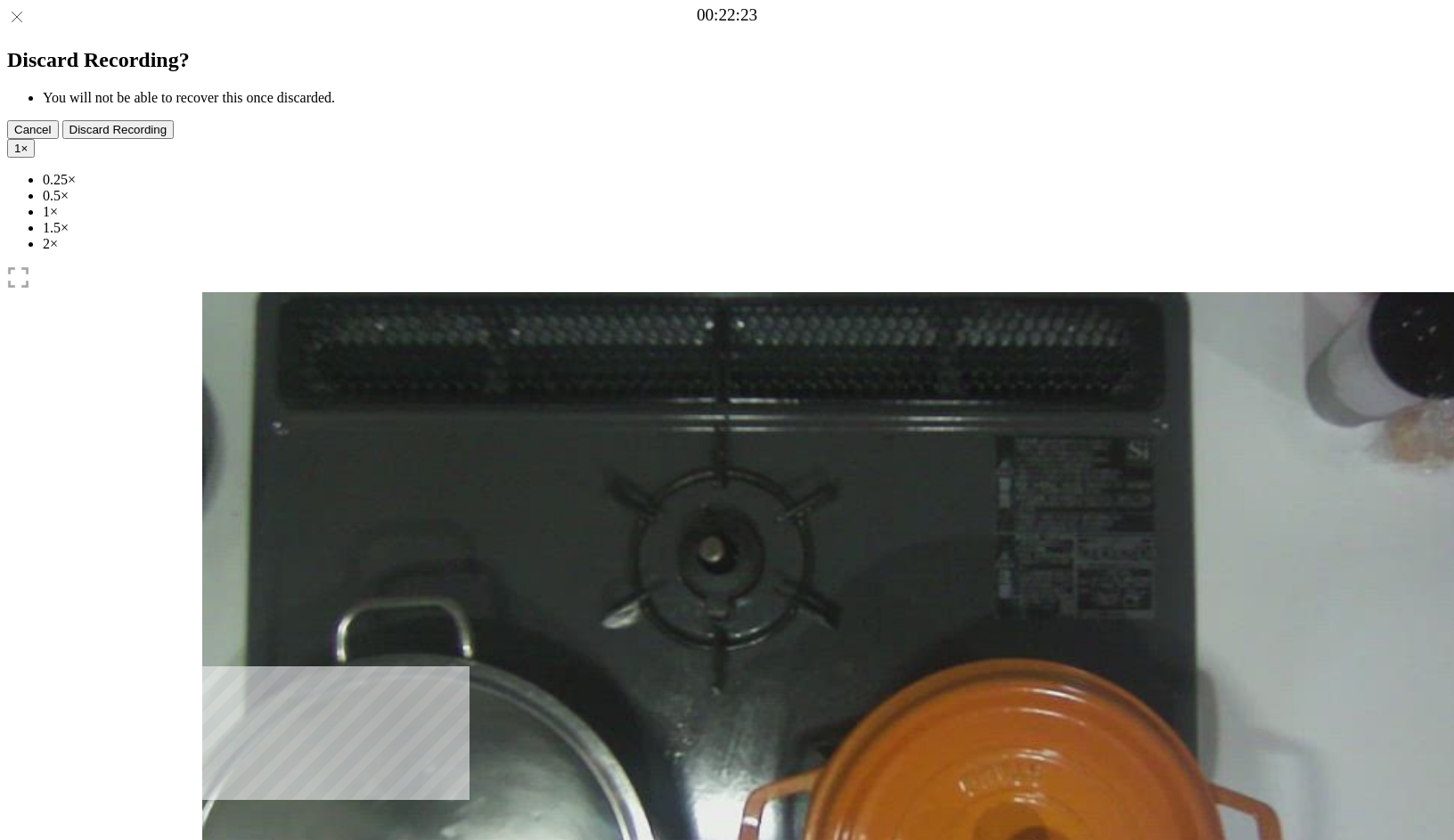 click at bounding box center [216, 851] 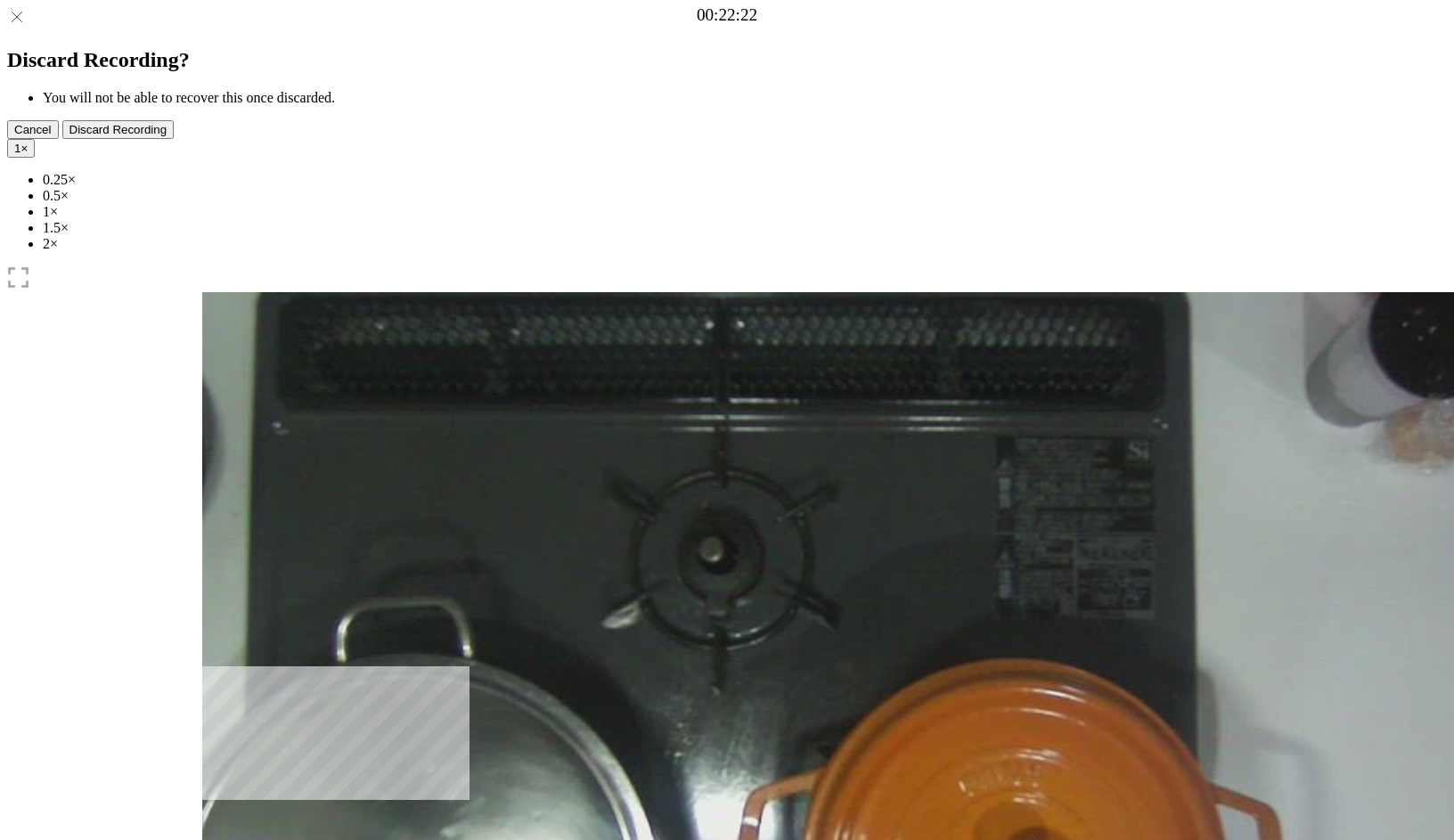 click at bounding box center (213, 839) 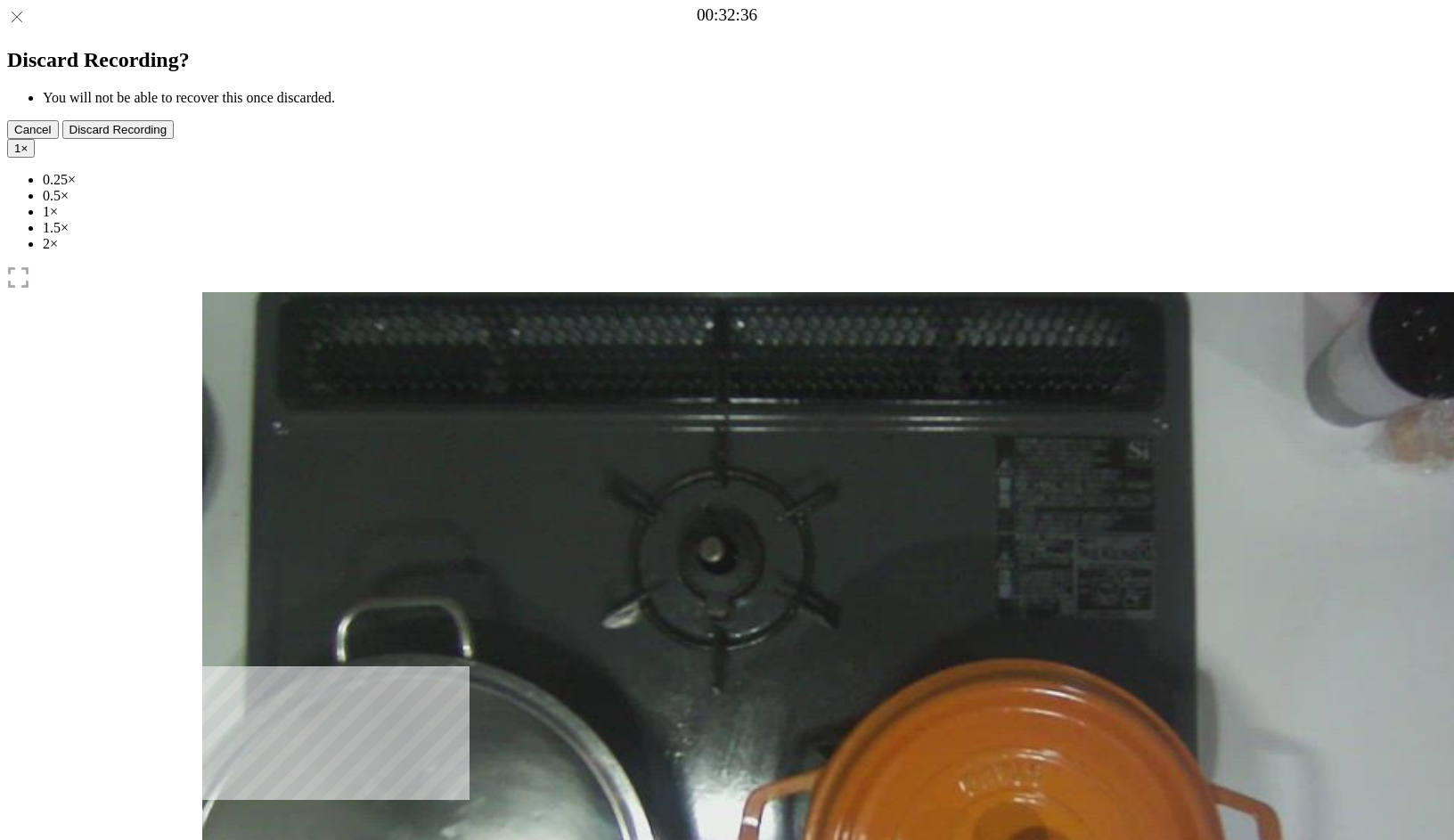 drag, startPoint x: 590, startPoint y: 637, endPoint x: 759, endPoint y: 601, distance: 172.79178 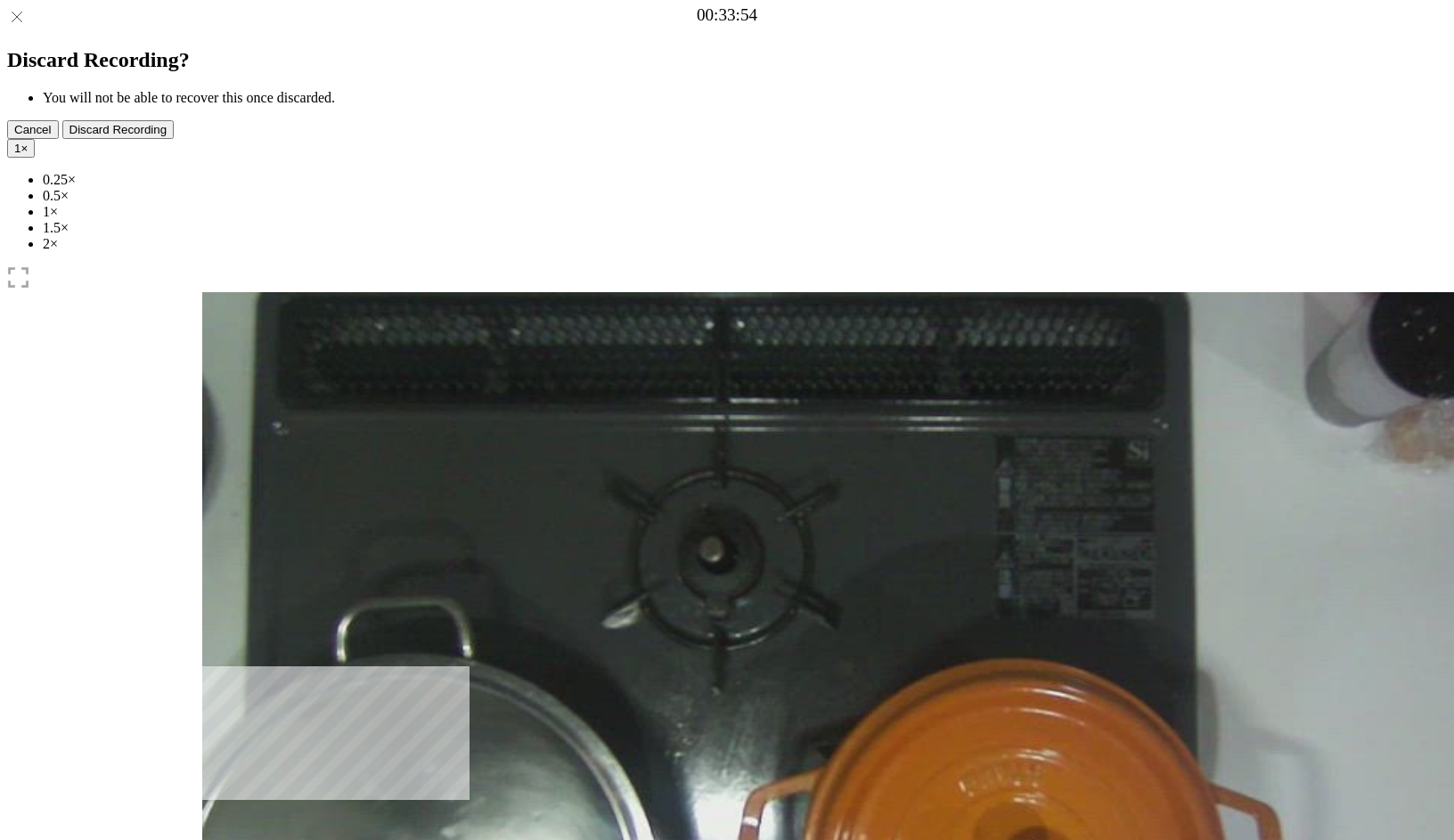 drag, startPoint x: 756, startPoint y: 632, endPoint x: 780, endPoint y: 617, distance: 28.30194 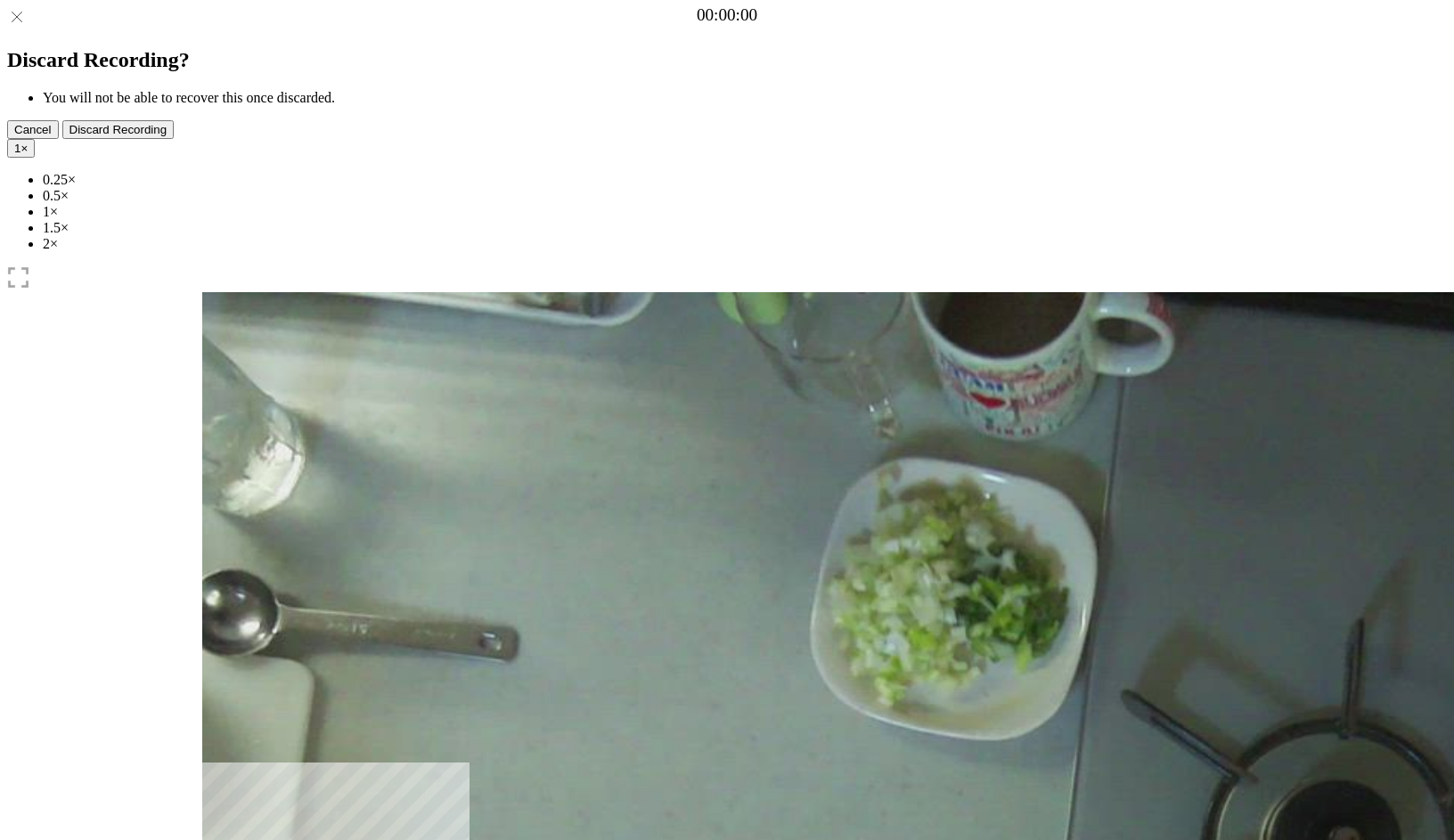 scroll, scrollTop: 0, scrollLeft: 0, axis: both 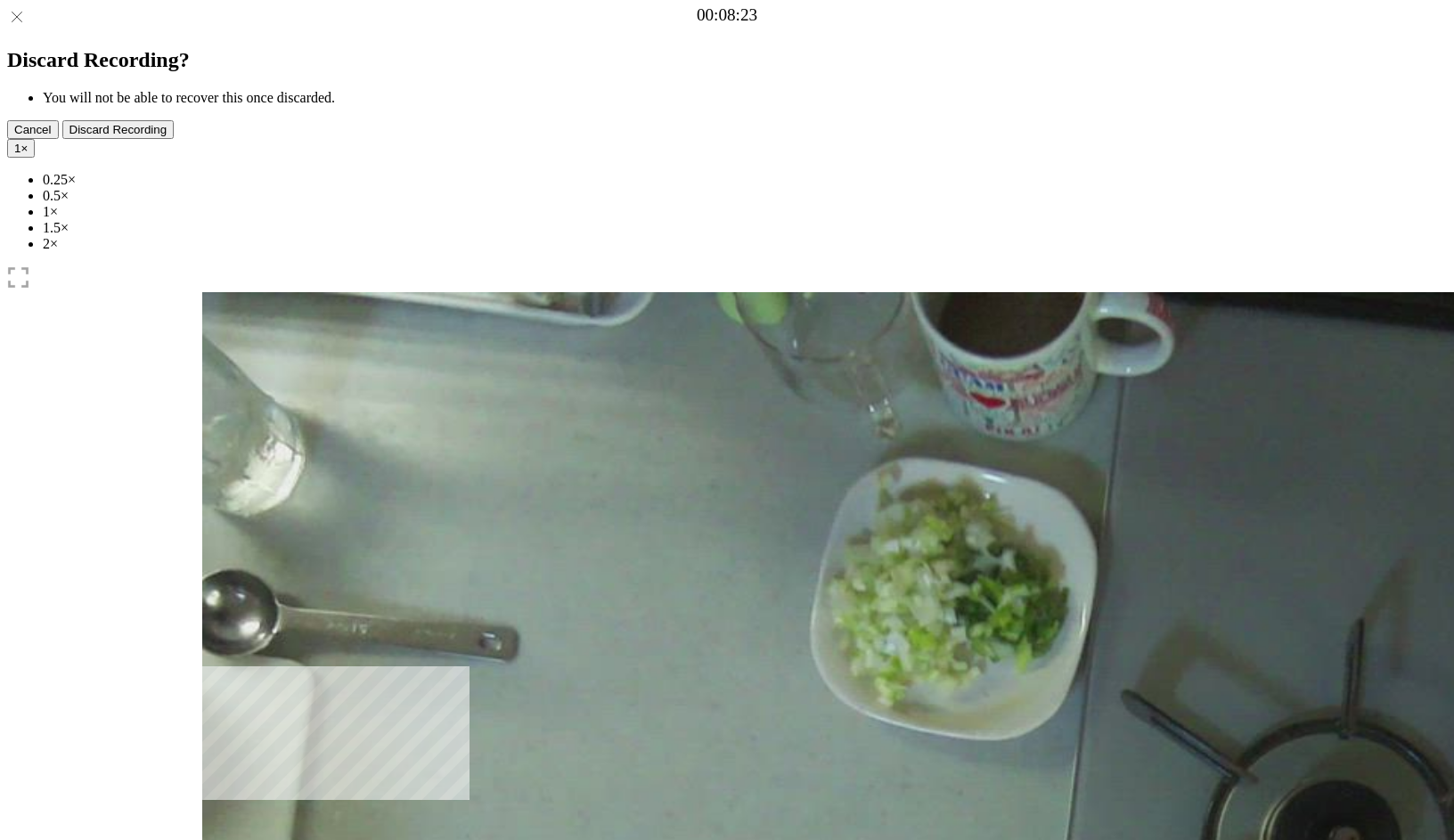 drag, startPoint x: 742, startPoint y: 639, endPoint x: 641, endPoint y: 636, distance: 101.04454 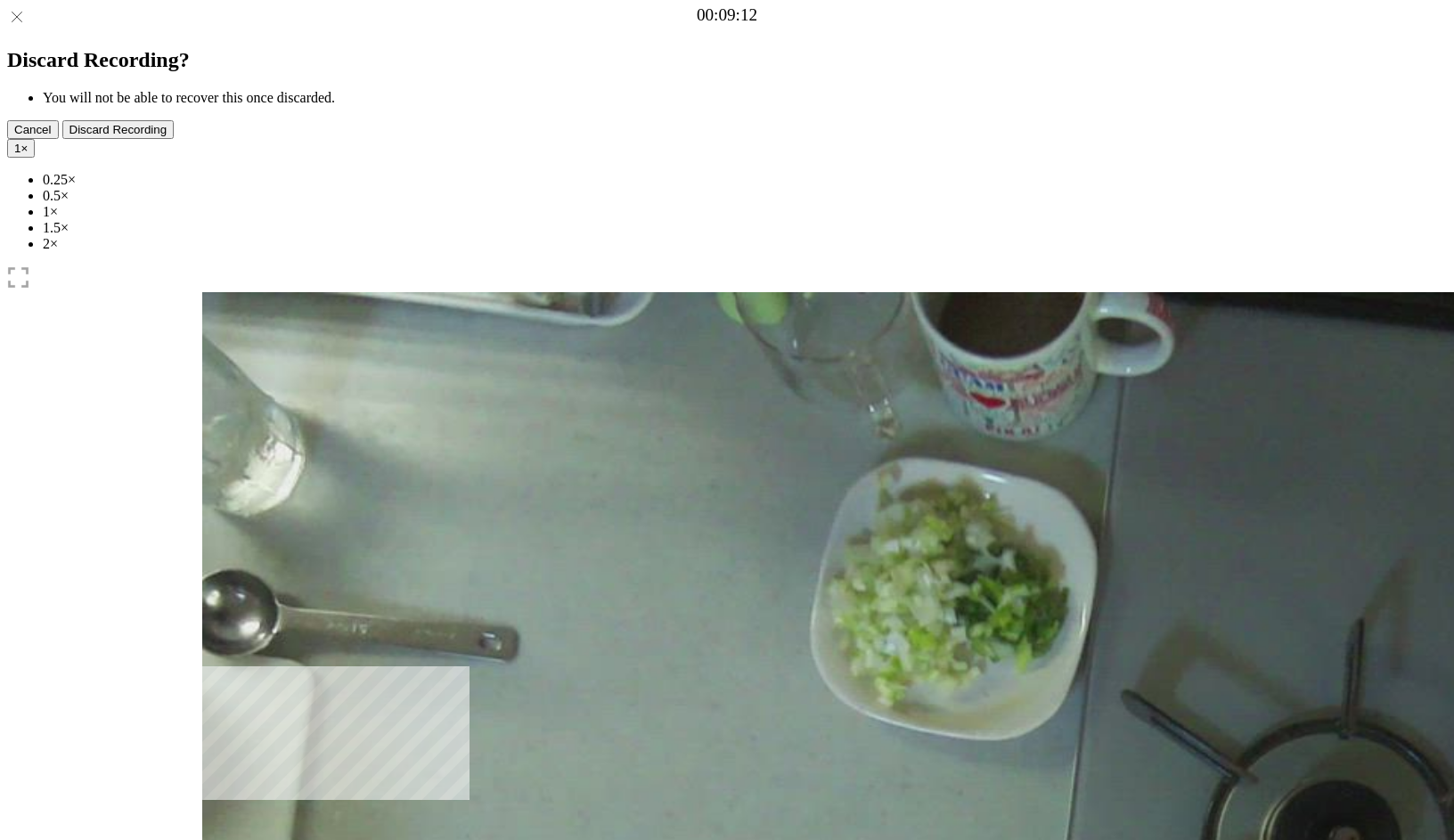 drag, startPoint x: 1232, startPoint y: 635, endPoint x: 700, endPoint y: 637, distance: 532.00376 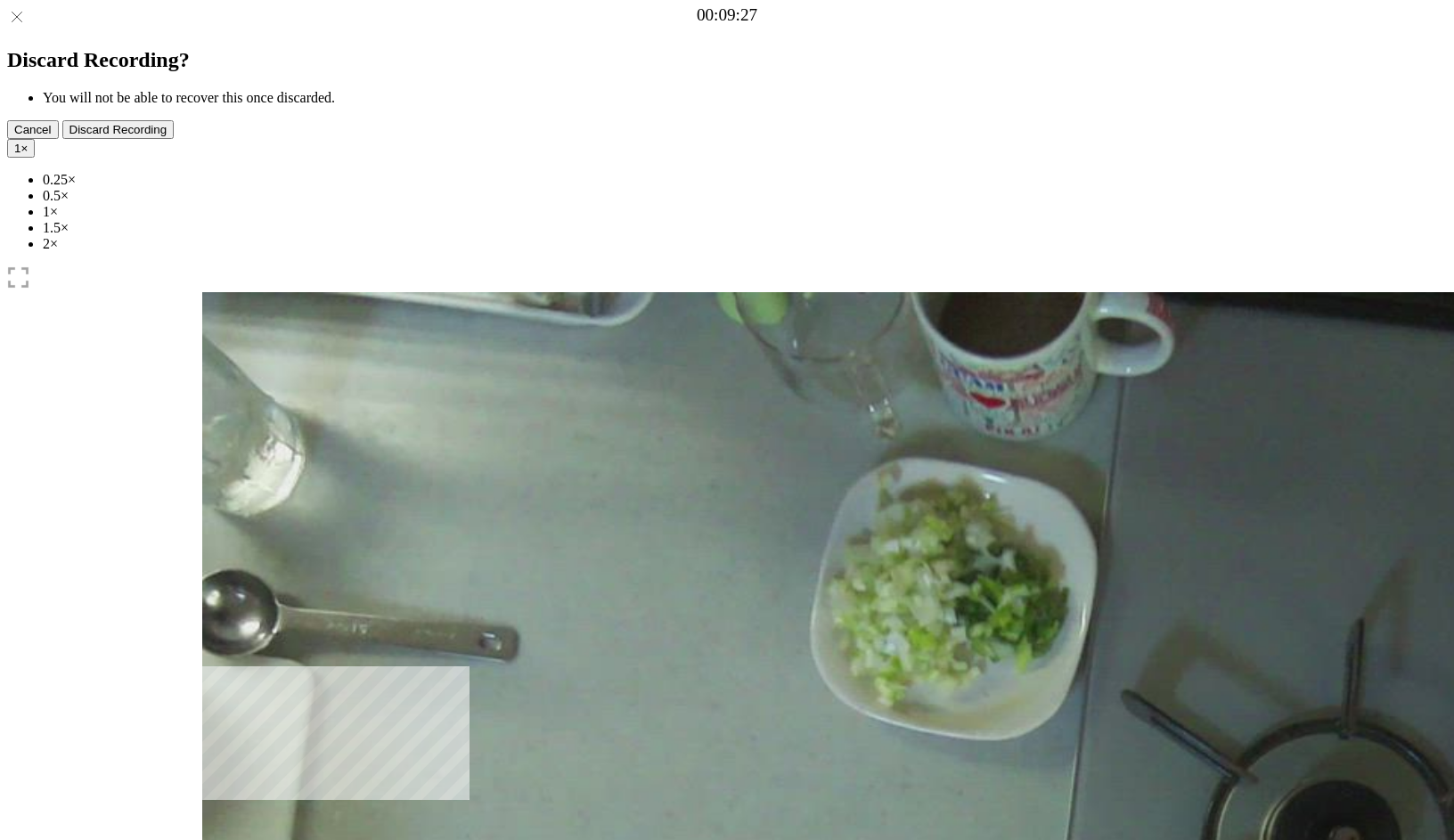 click at bounding box center [727, 803] 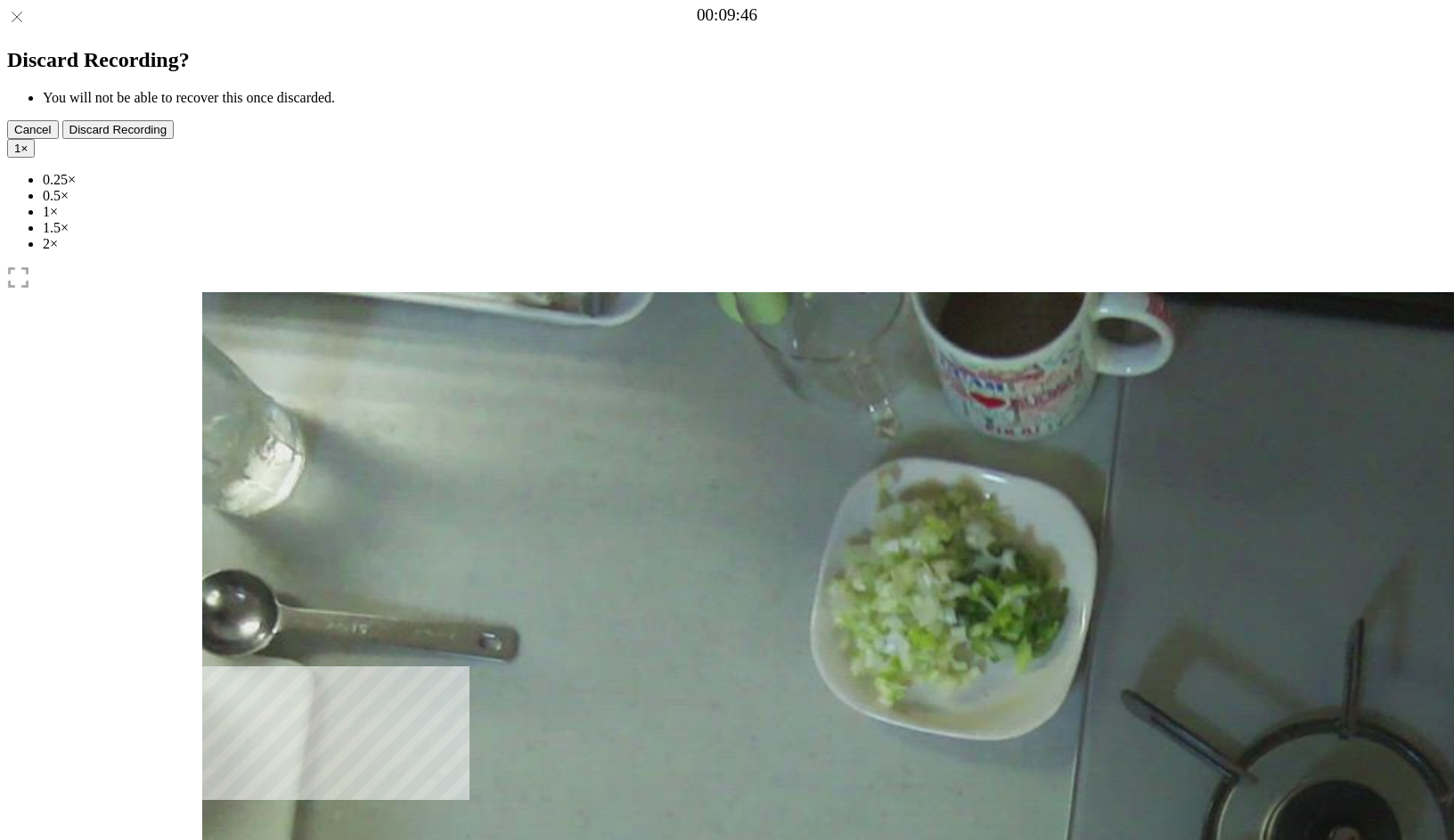 drag, startPoint x: 695, startPoint y: 637, endPoint x: 711, endPoint y: 626, distance: 19.416488 